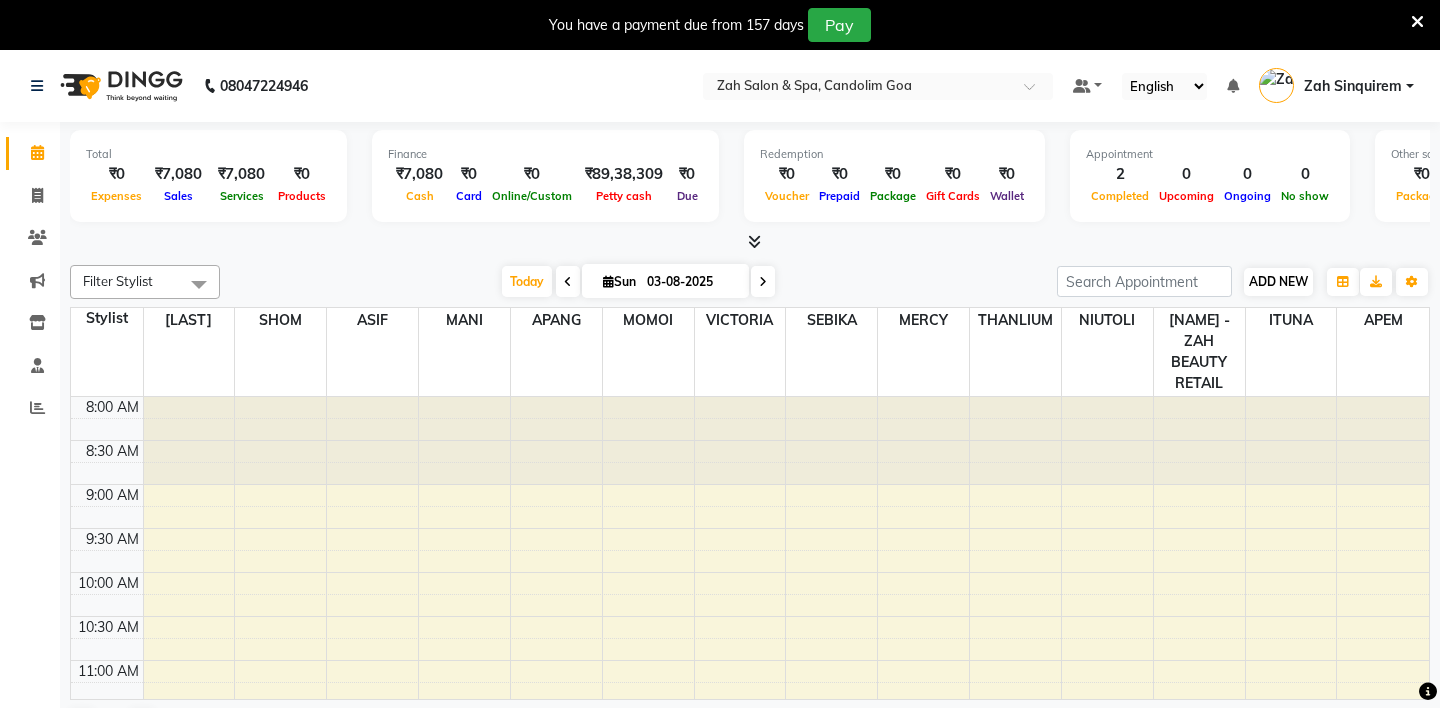 scroll, scrollTop: 0, scrollLeft: 0, axis: both 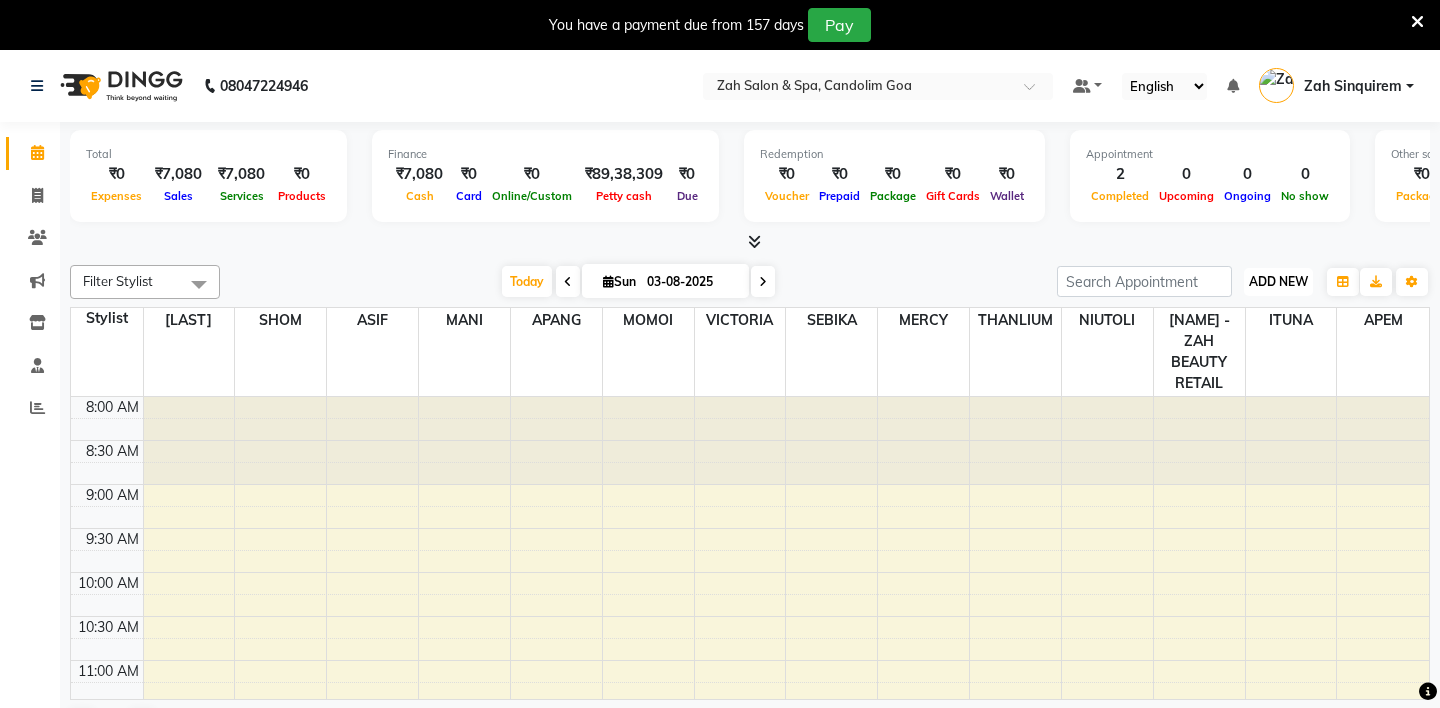 click on "ADD NEW" at bounding box center (1278, 281) 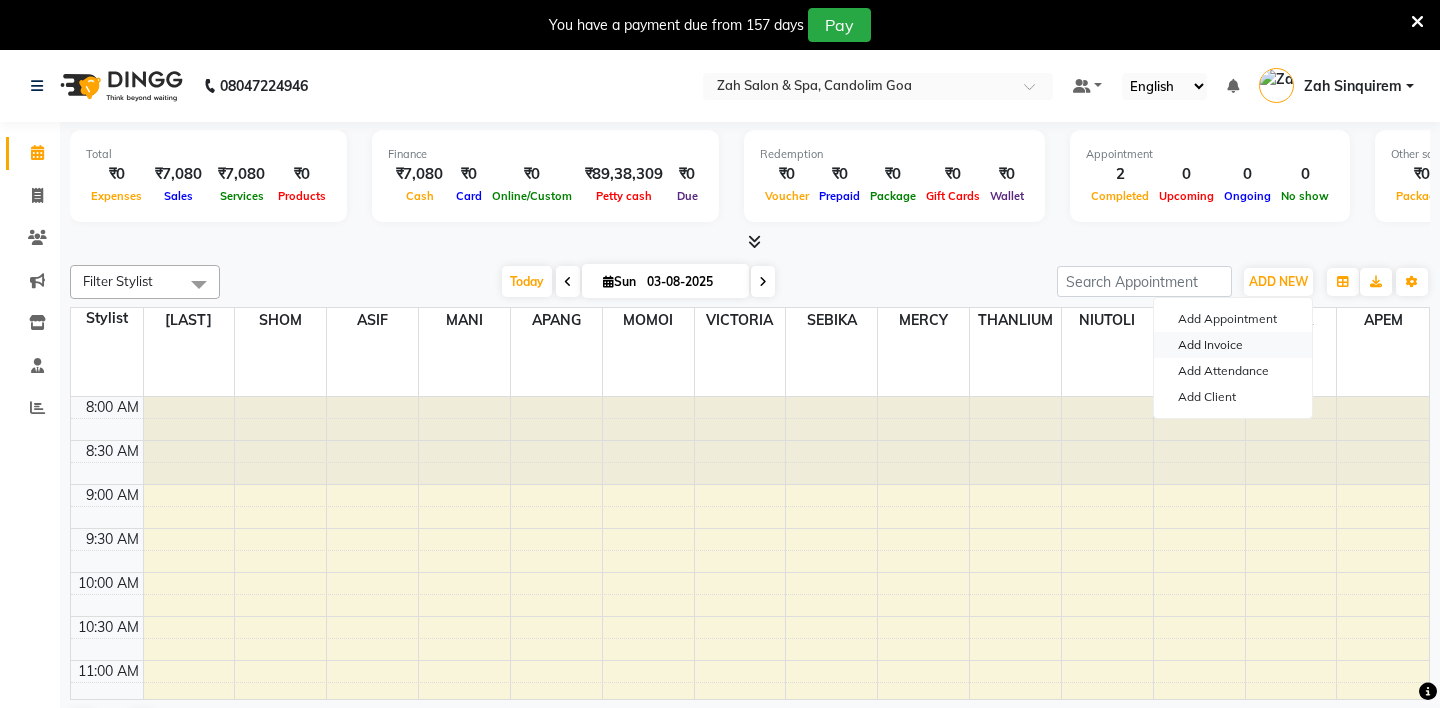 click on "Add Invoice" at bounding box center (1233, 345) 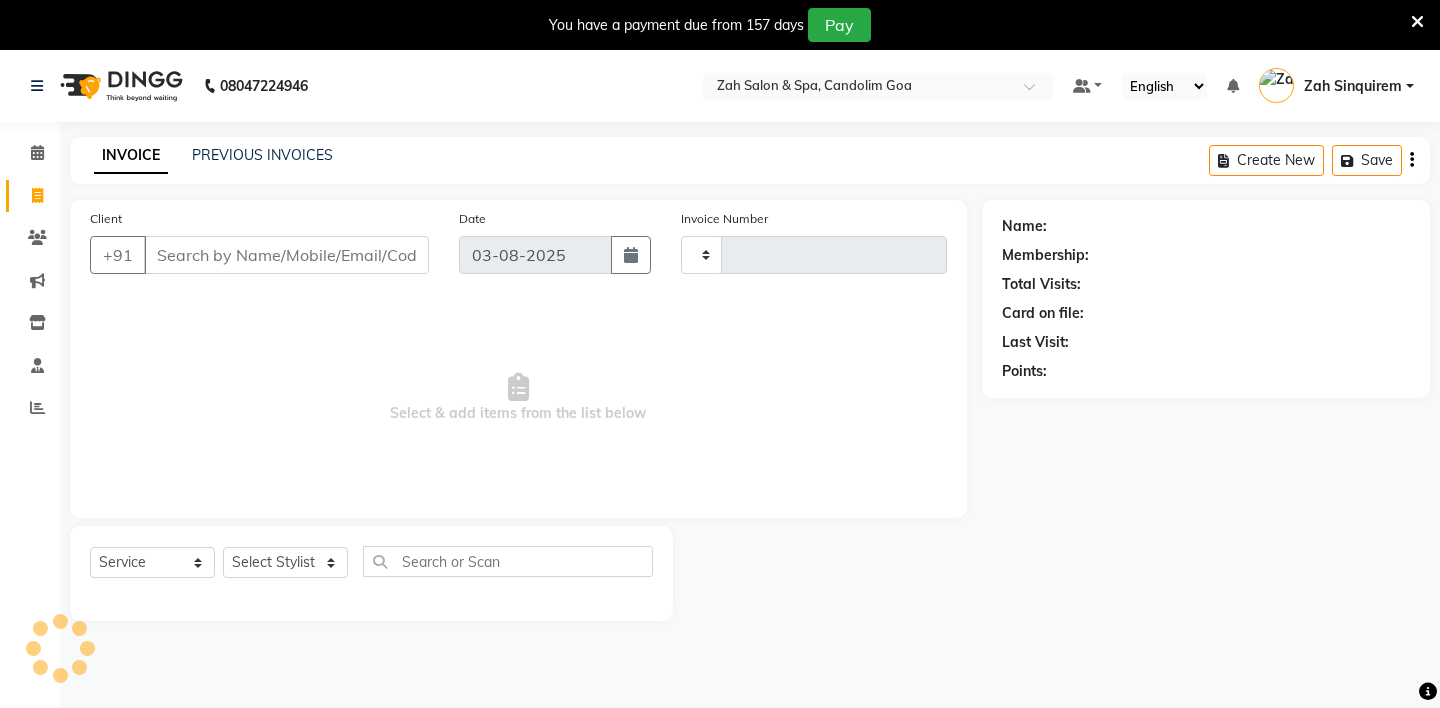 type on "0729" 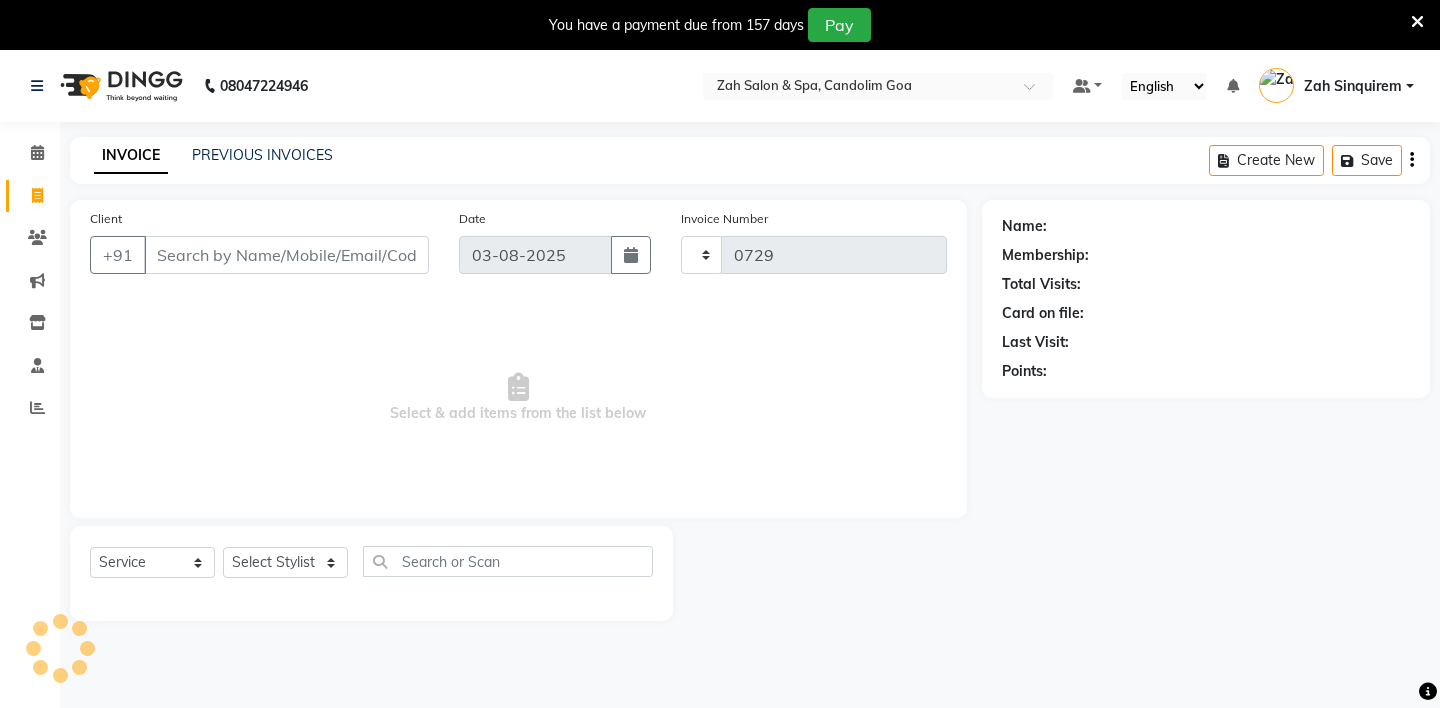 select on "5613" 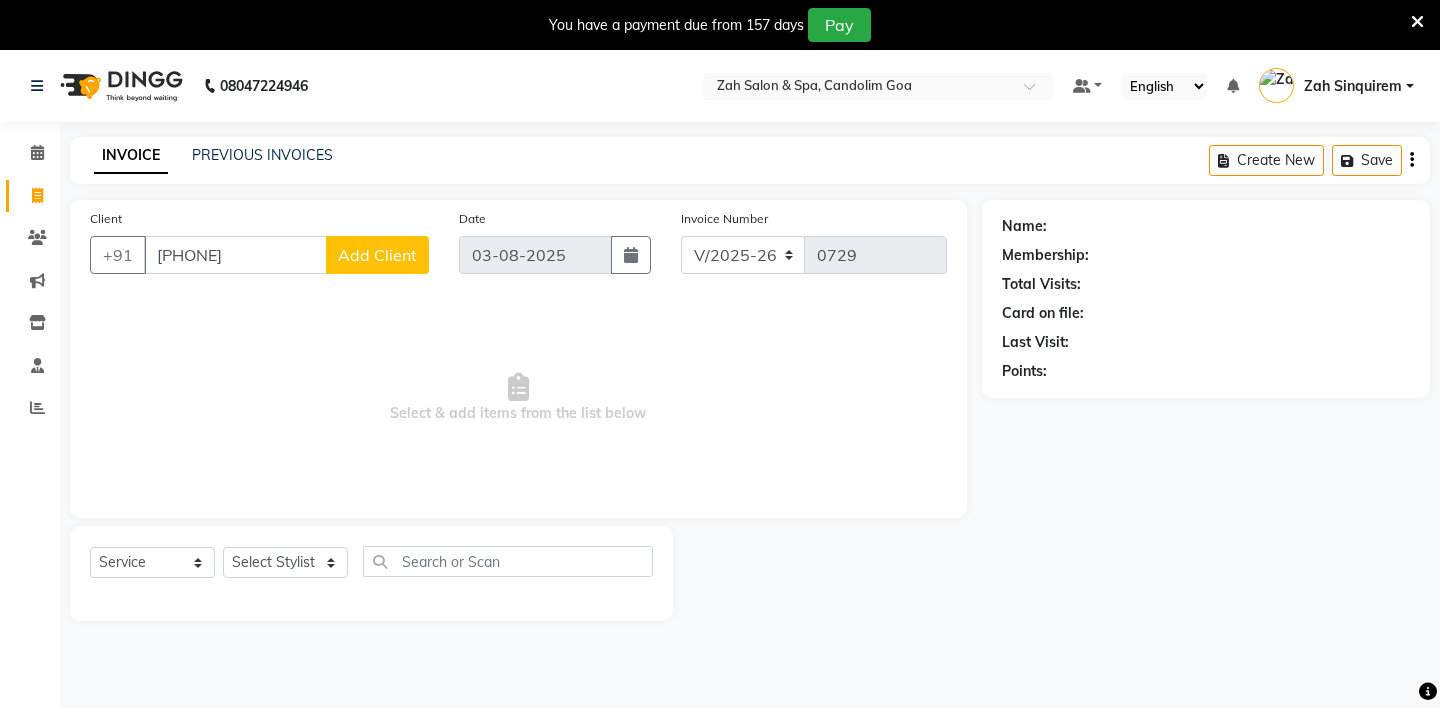 type on "[PHONE]" 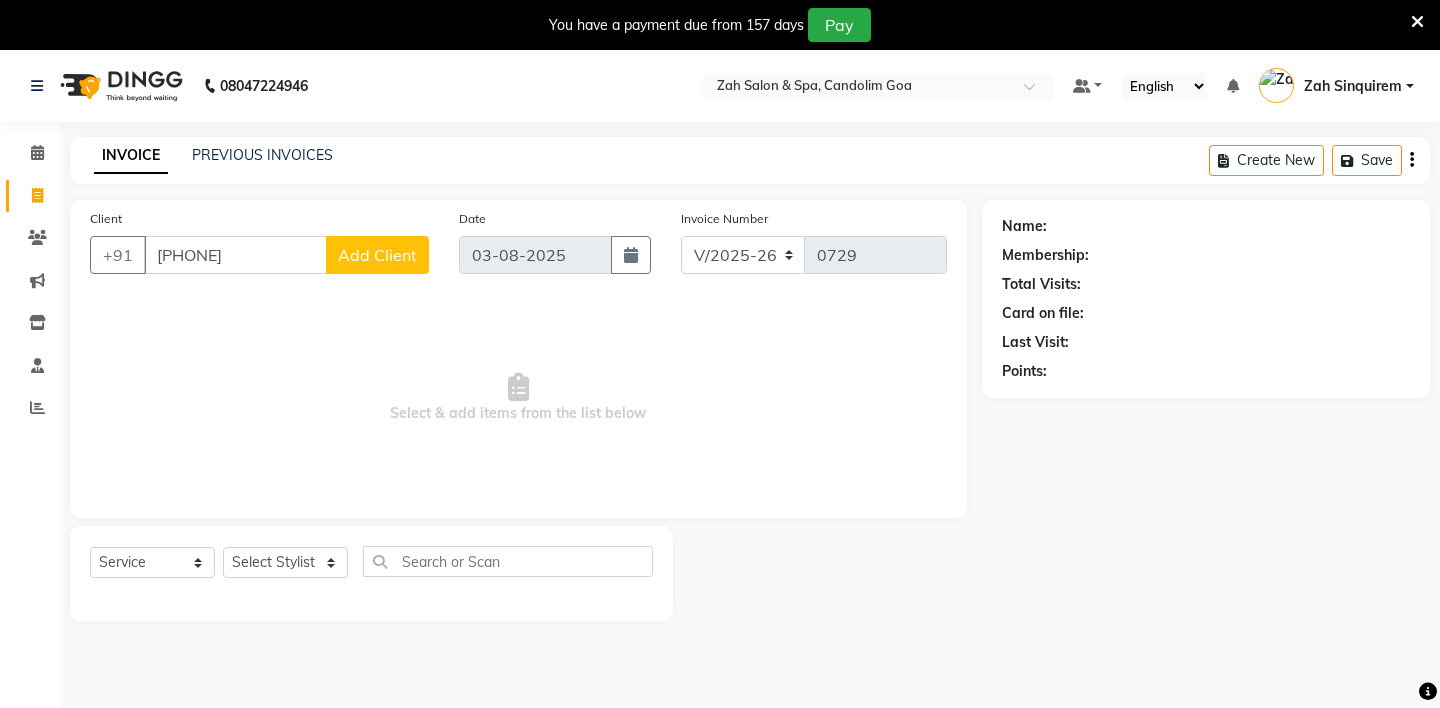 click on "Add Client" 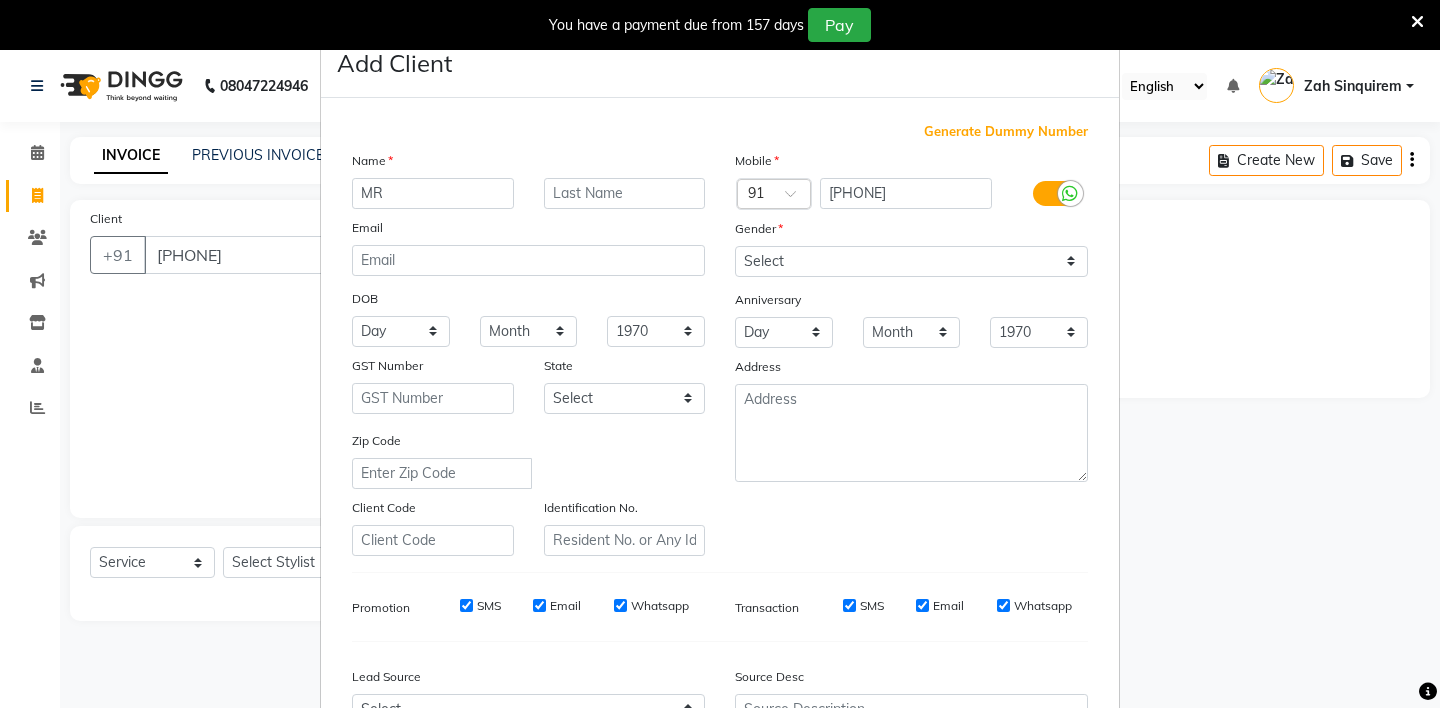 type on "MR" 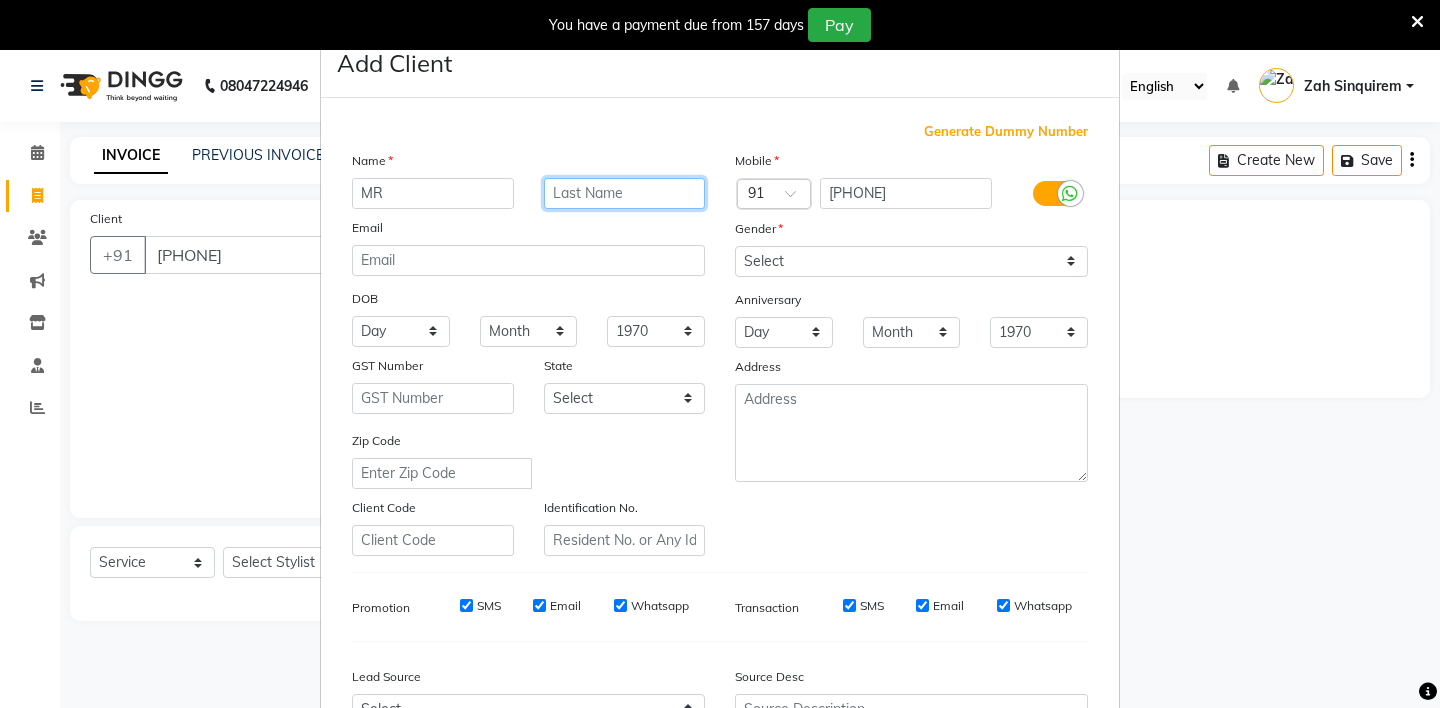 click at bounding box center [625, 193] 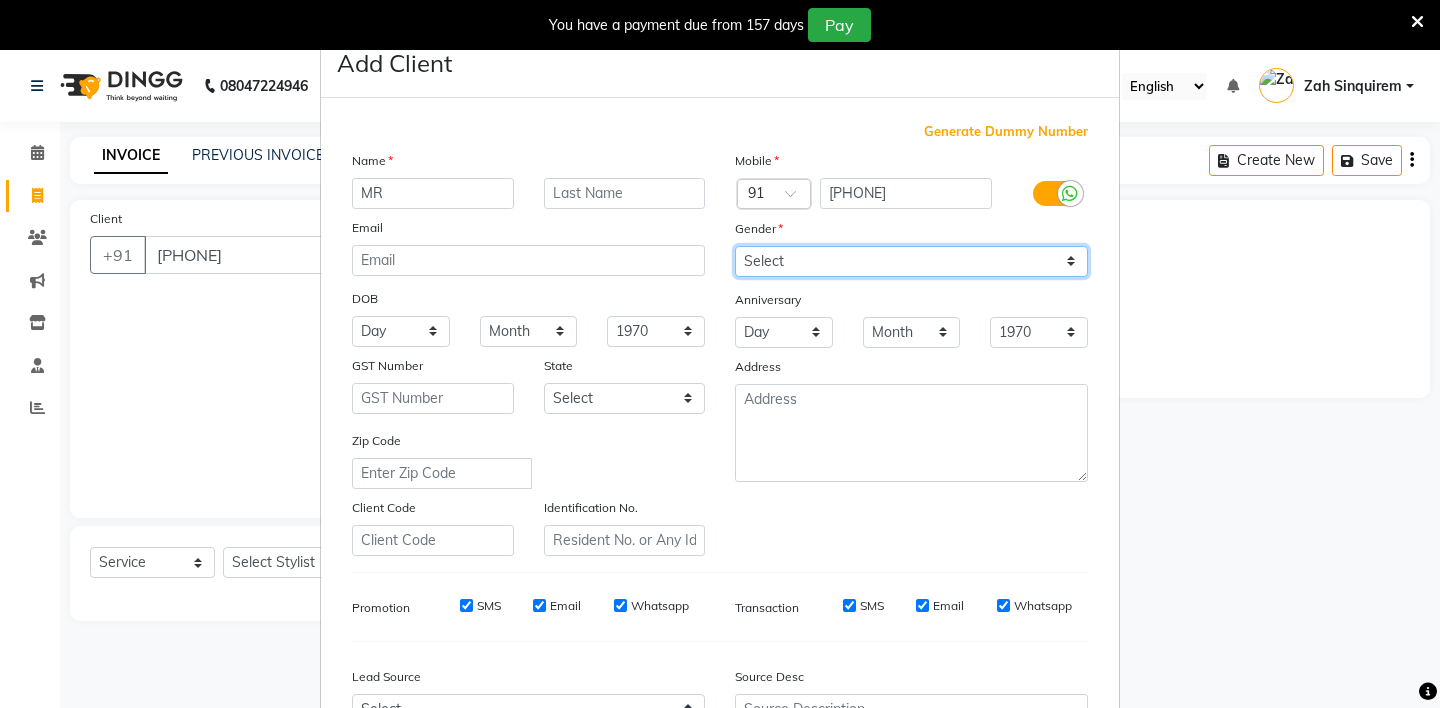click on "Select Male Female Other Prefer Not To Say" at bounding box center [911, 261] 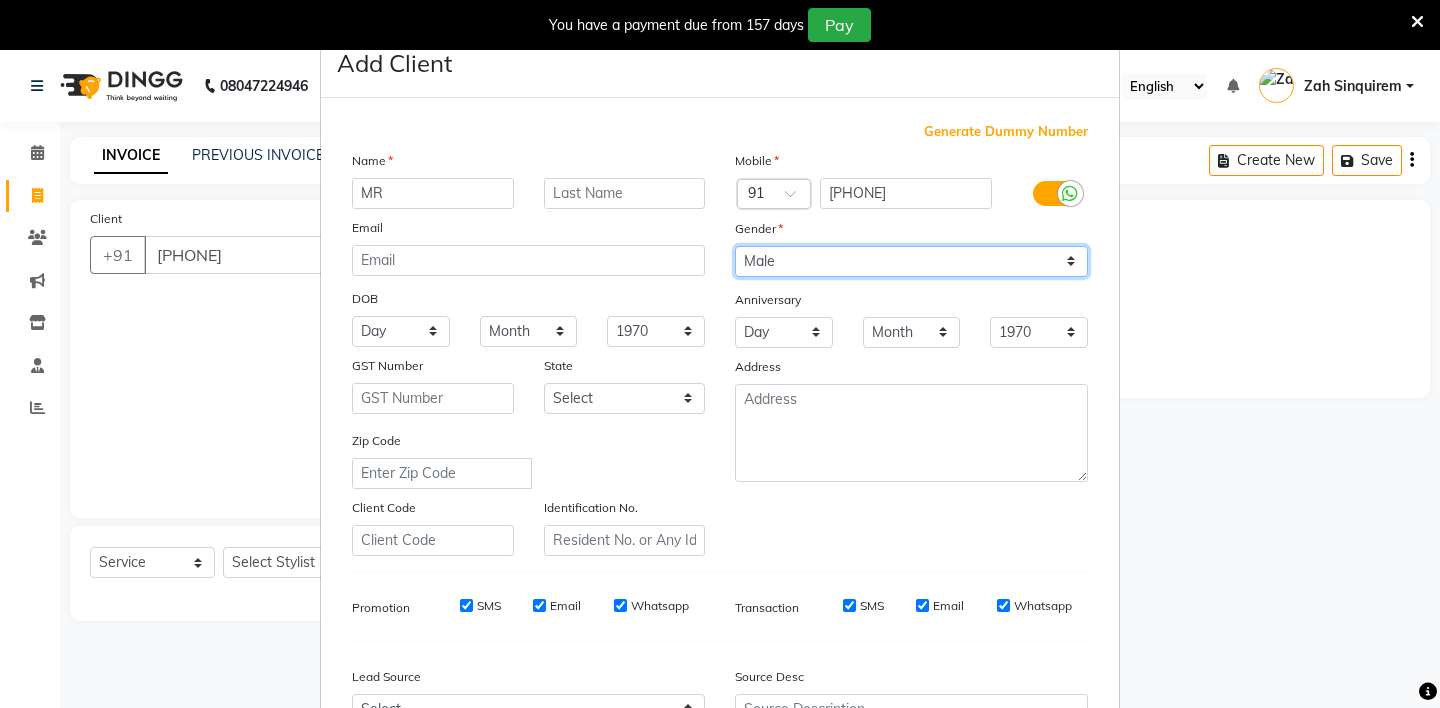 scroll, scrollTop: 214, scrollLeft: 0, axis: vertical 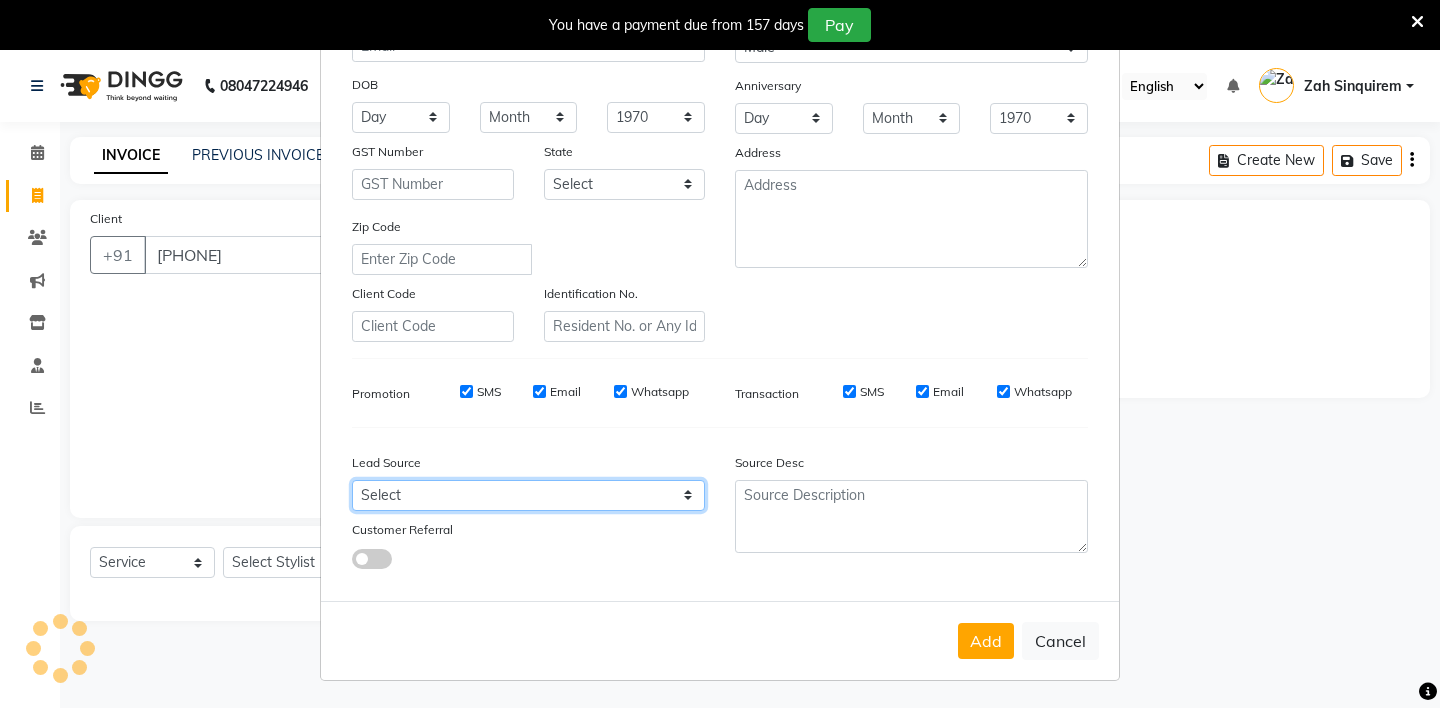 click on "Select Walk-in Referral Internet Friend Word of Mouth Advertisement Facebook JustDial Google Other Instagram  YouTube  WhatsApp" at bounding box center (528, 495) 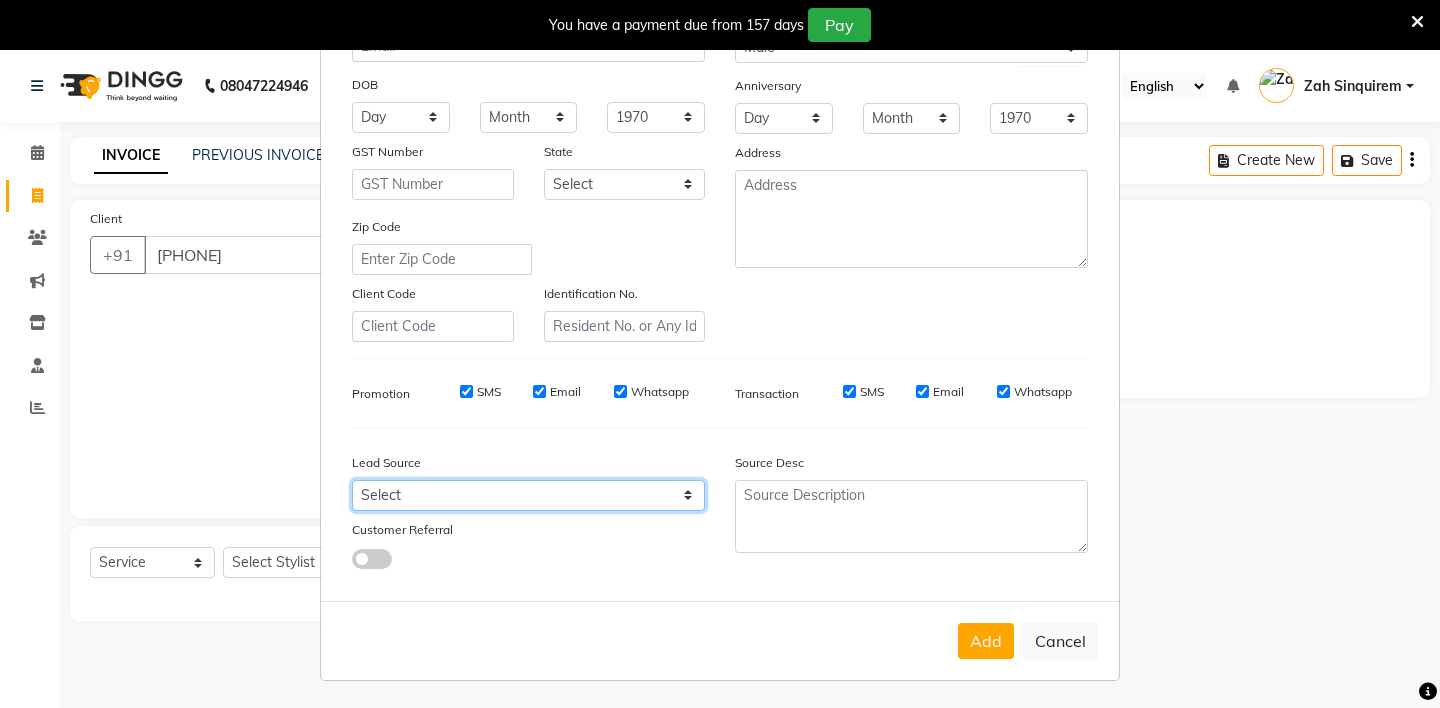 select on "36148" 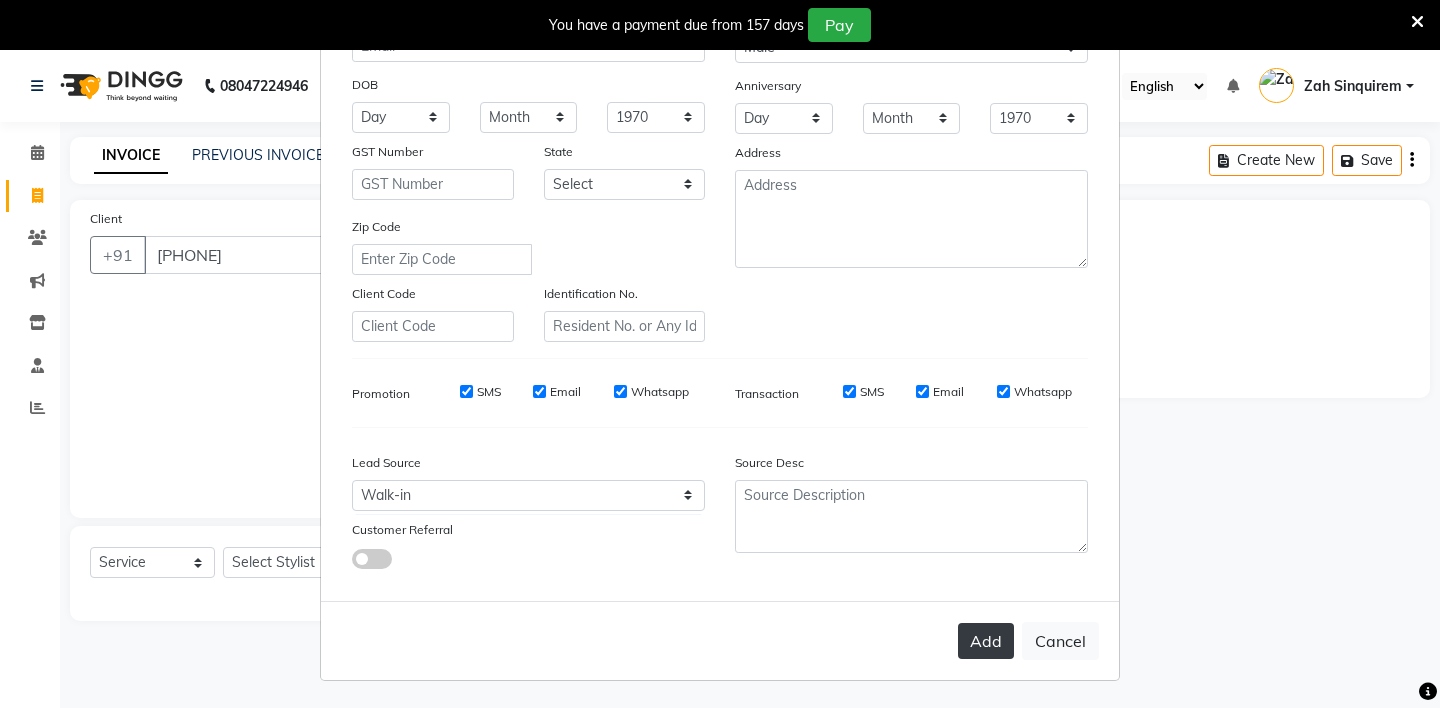 click on "Add" at bounding box center [986, 641] 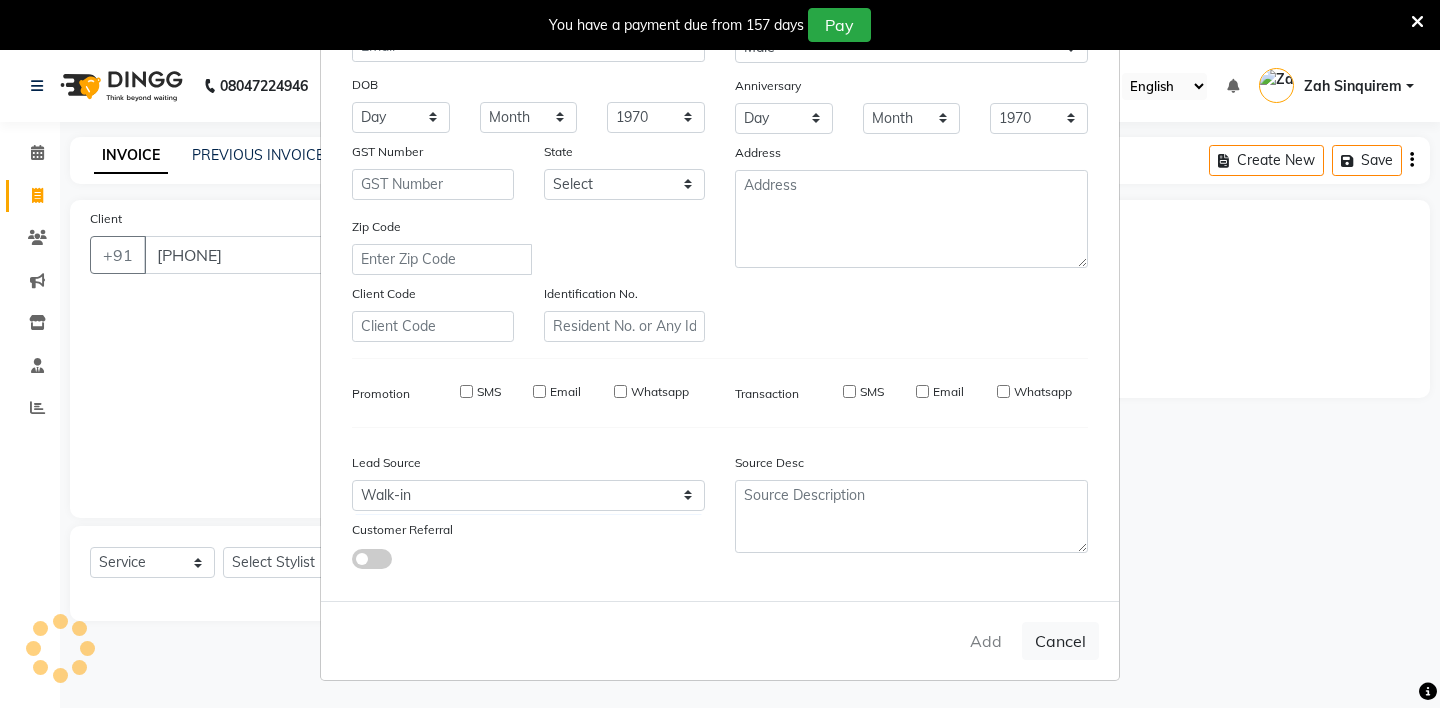 type on "77******92" 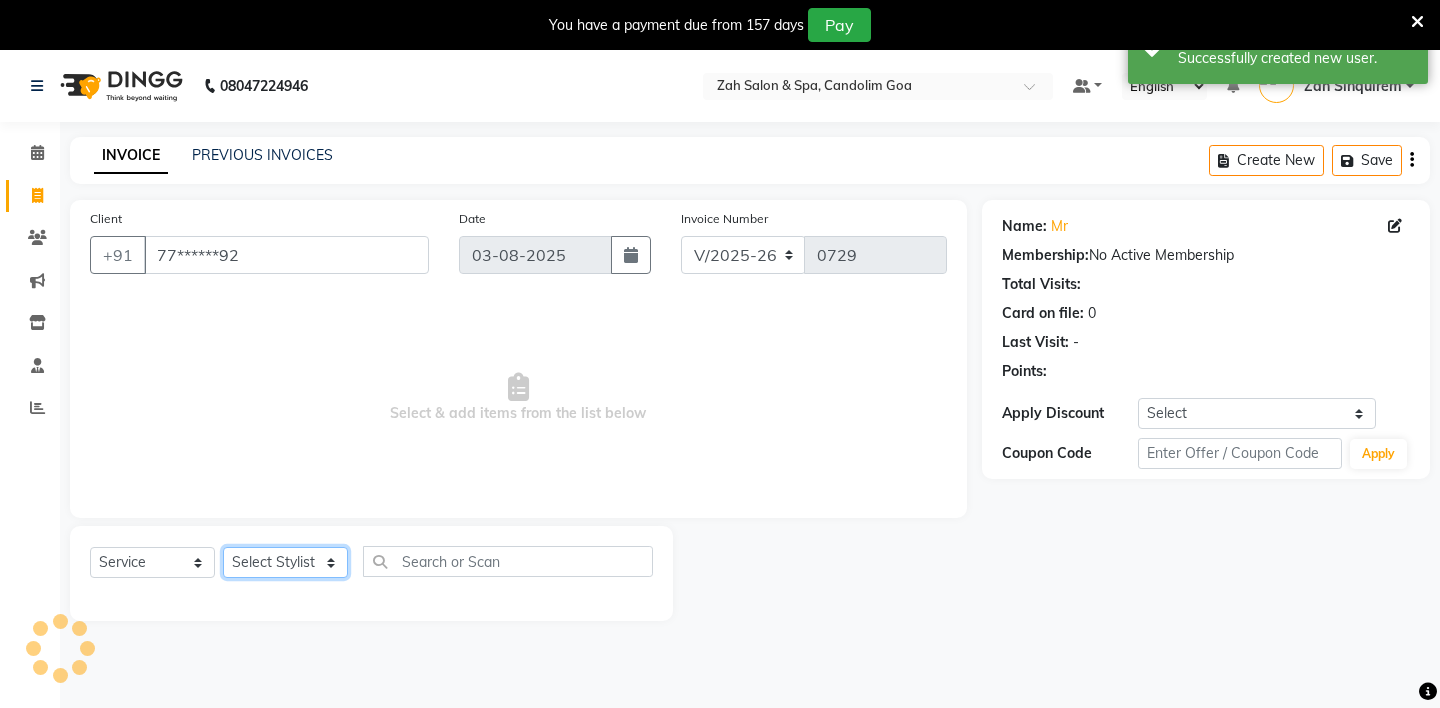 click on "Select Stylist [LAST], [LAST], [LAST], [LAST], [LAST], [LAST], [LAST], [LAST], [LAST], [LAST], [LAST], [LAST]" 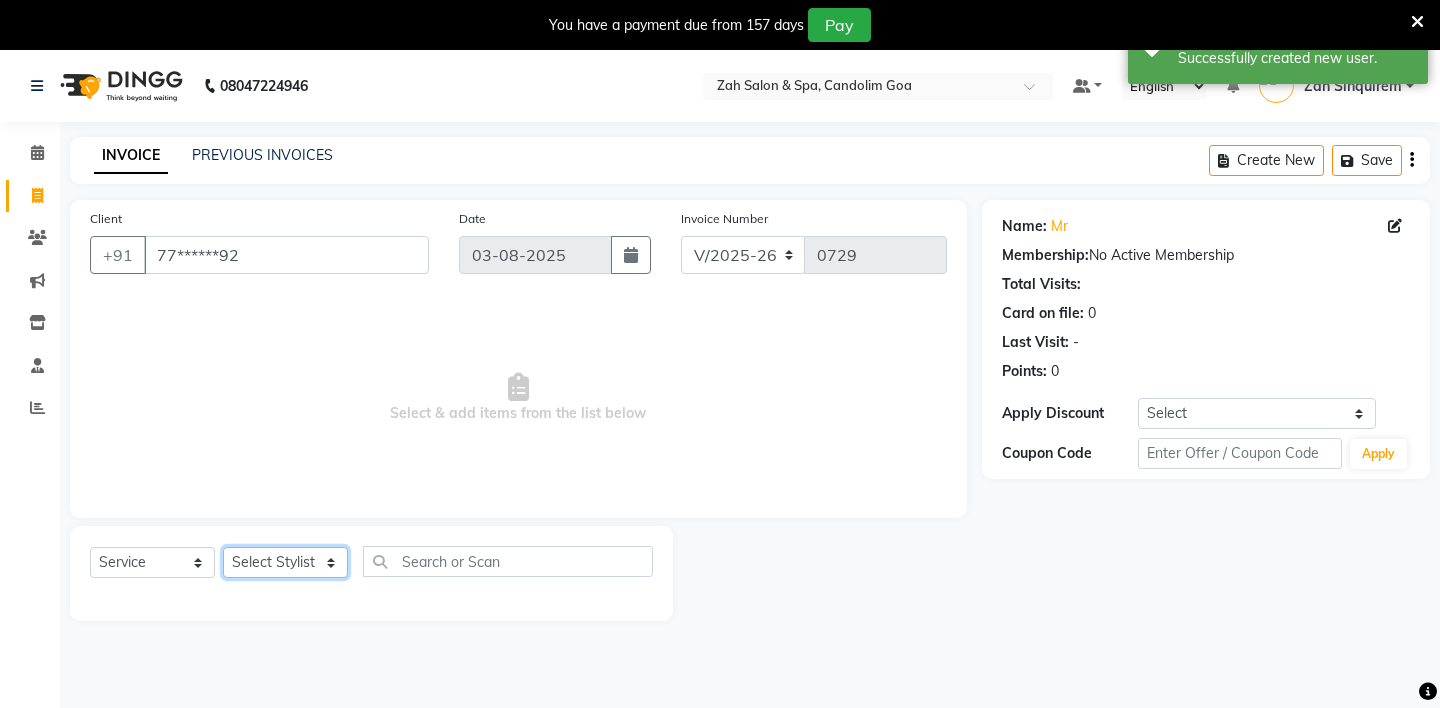 select on "46424" 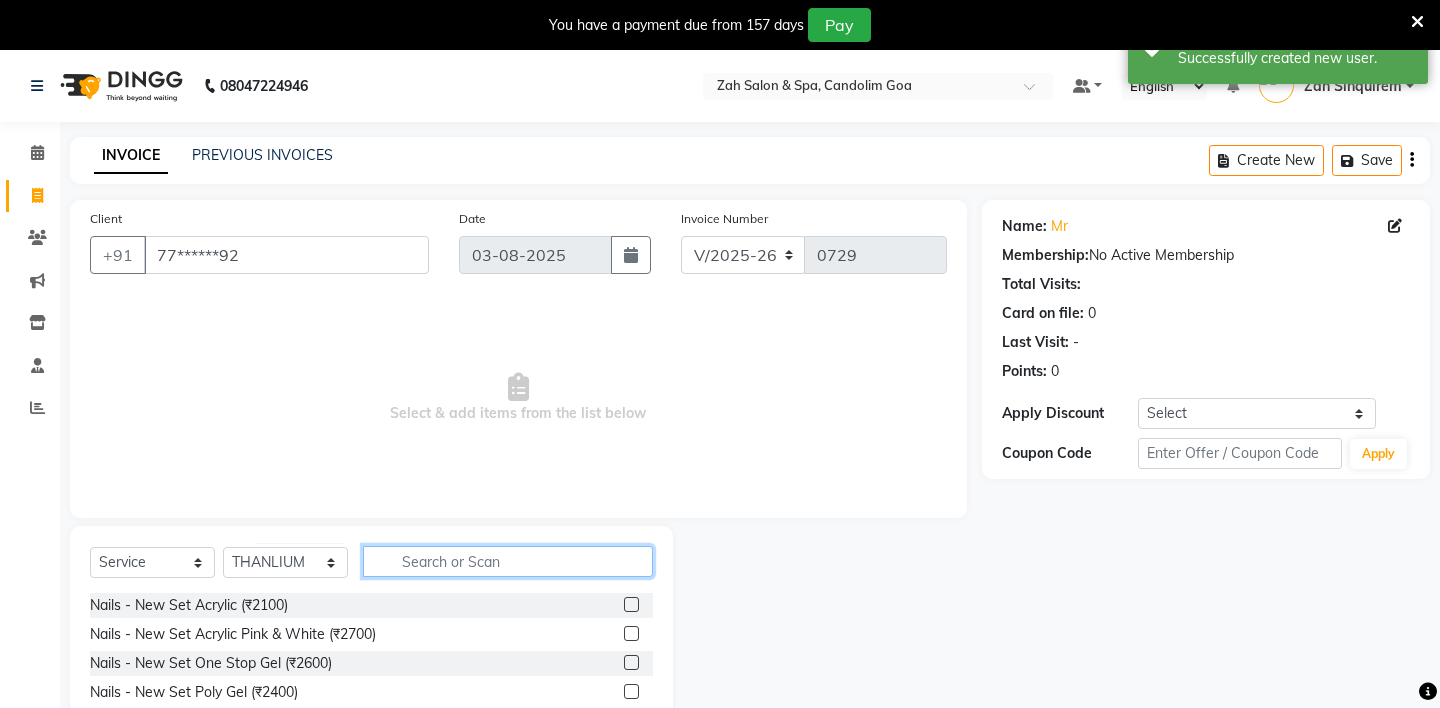 click 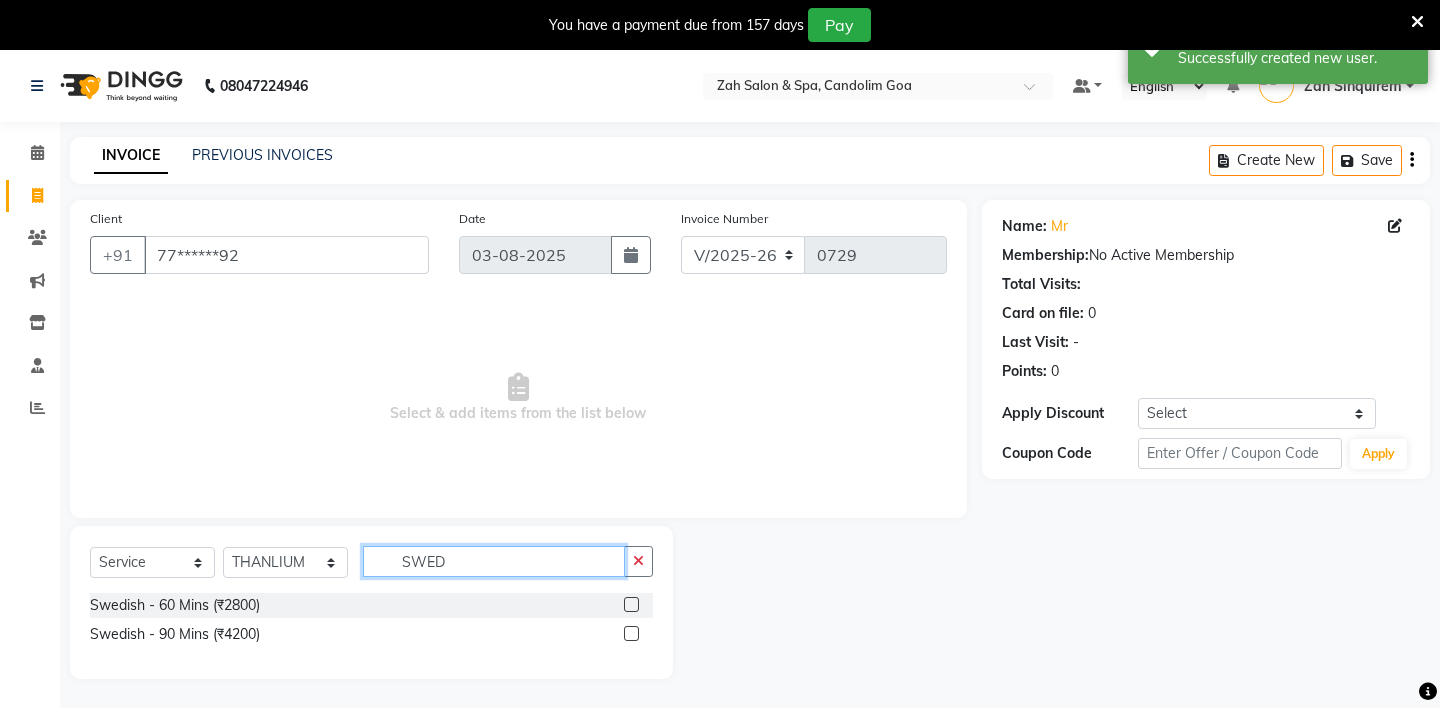 type on "SWED" 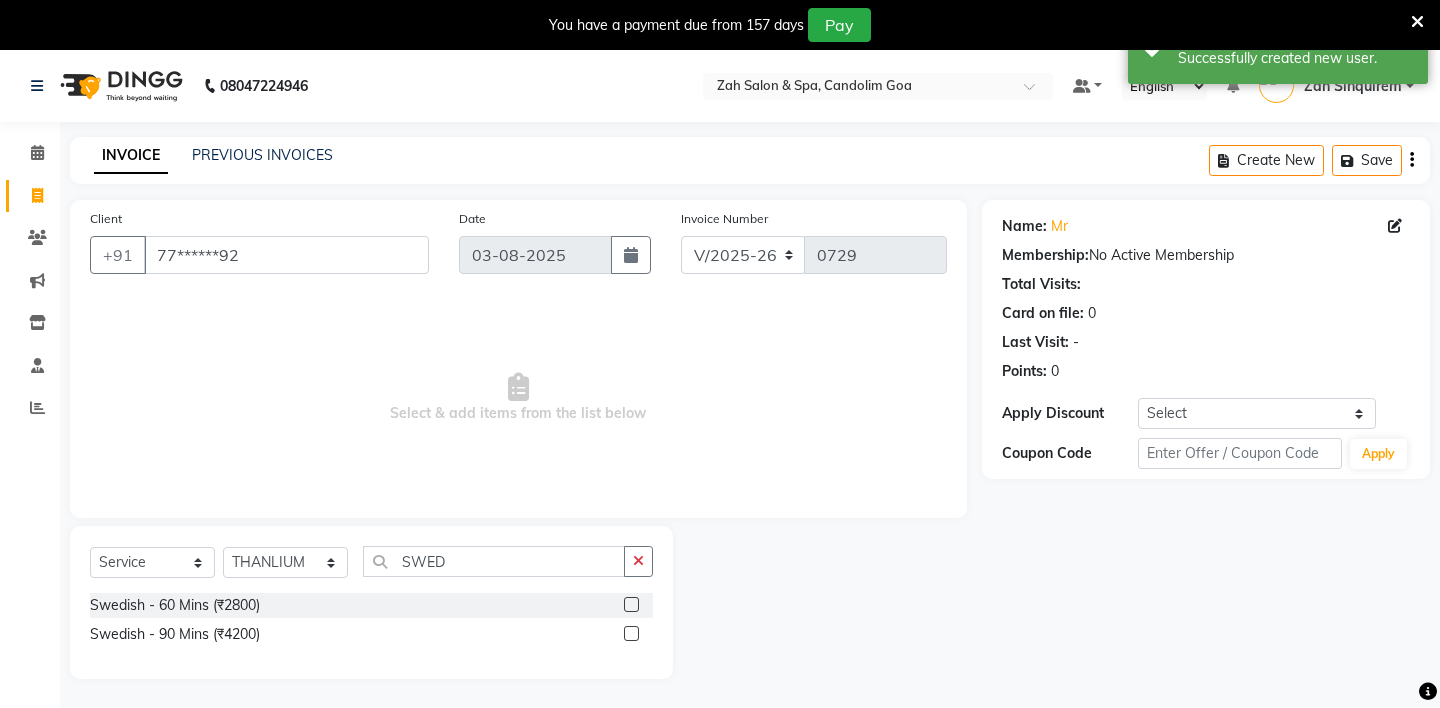 click 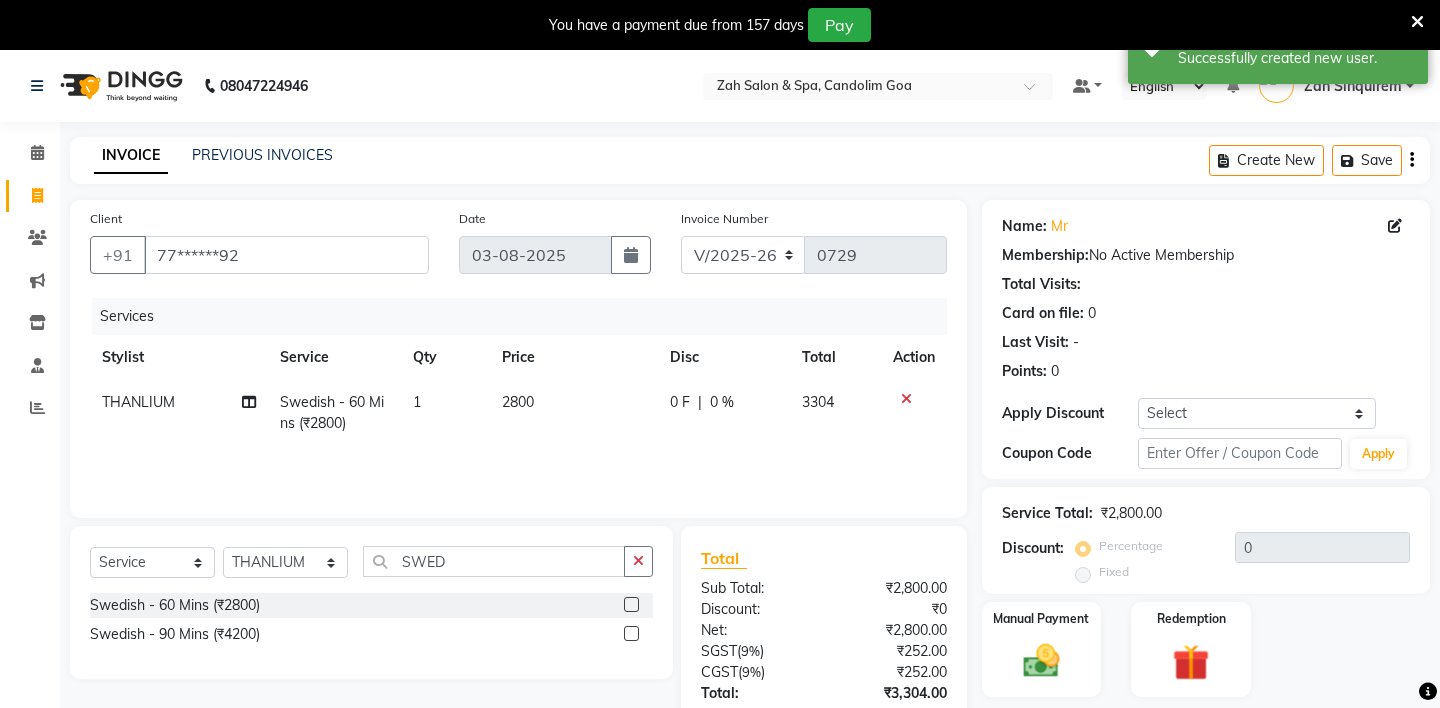 click 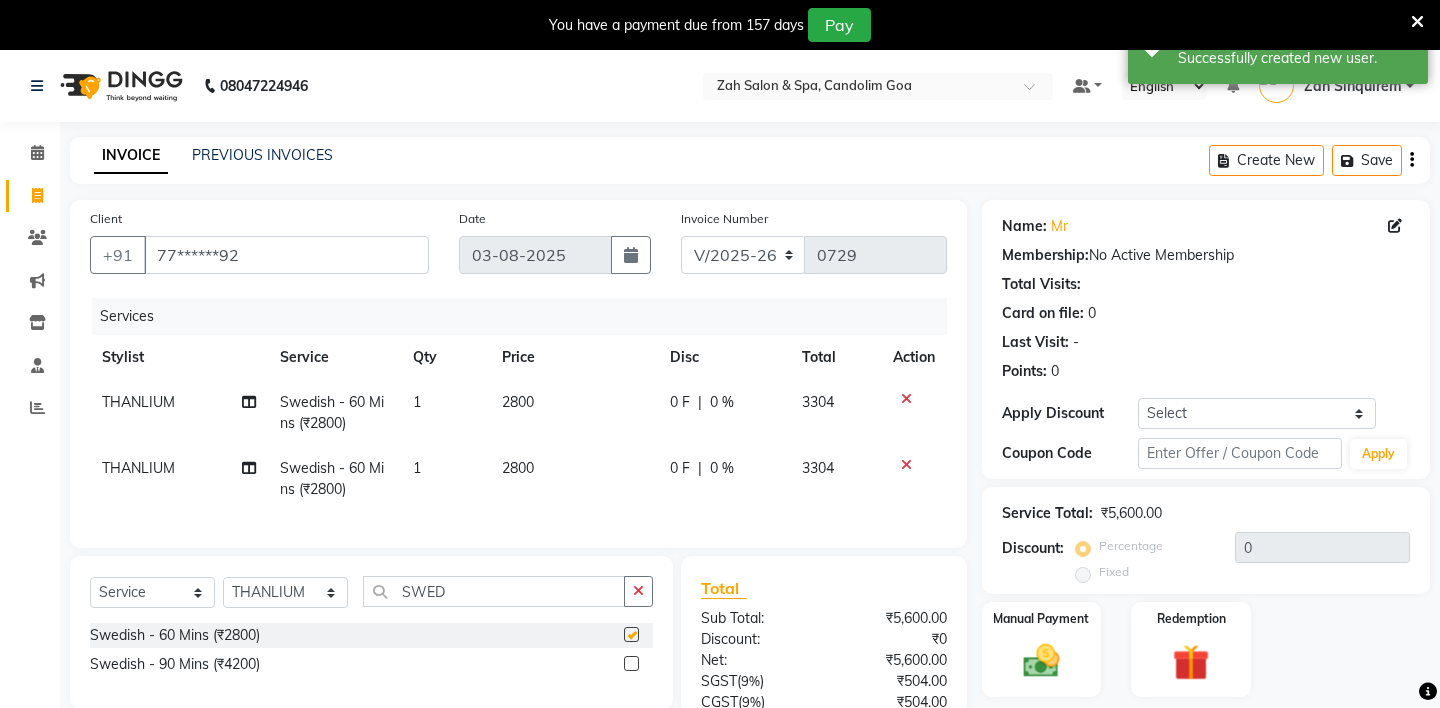 checkbox on "false" 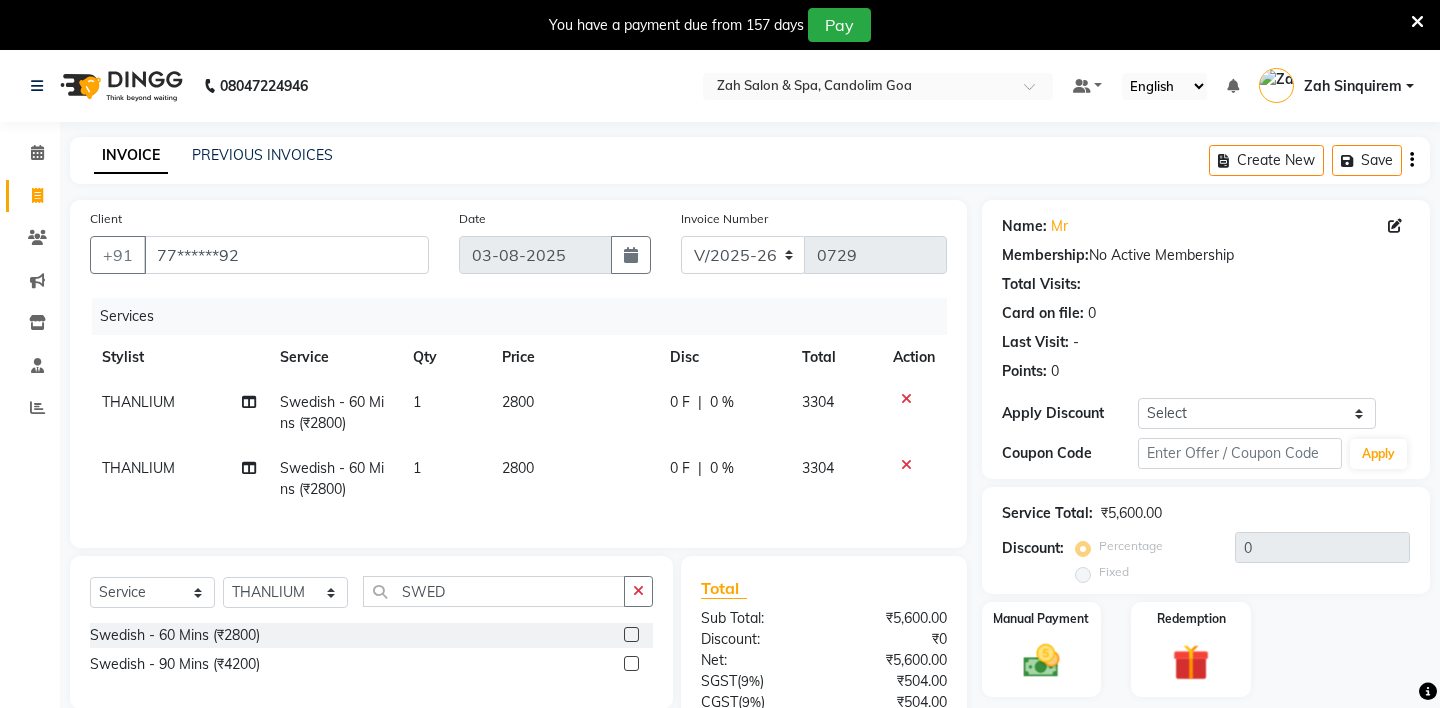 click on "THANLIUM" 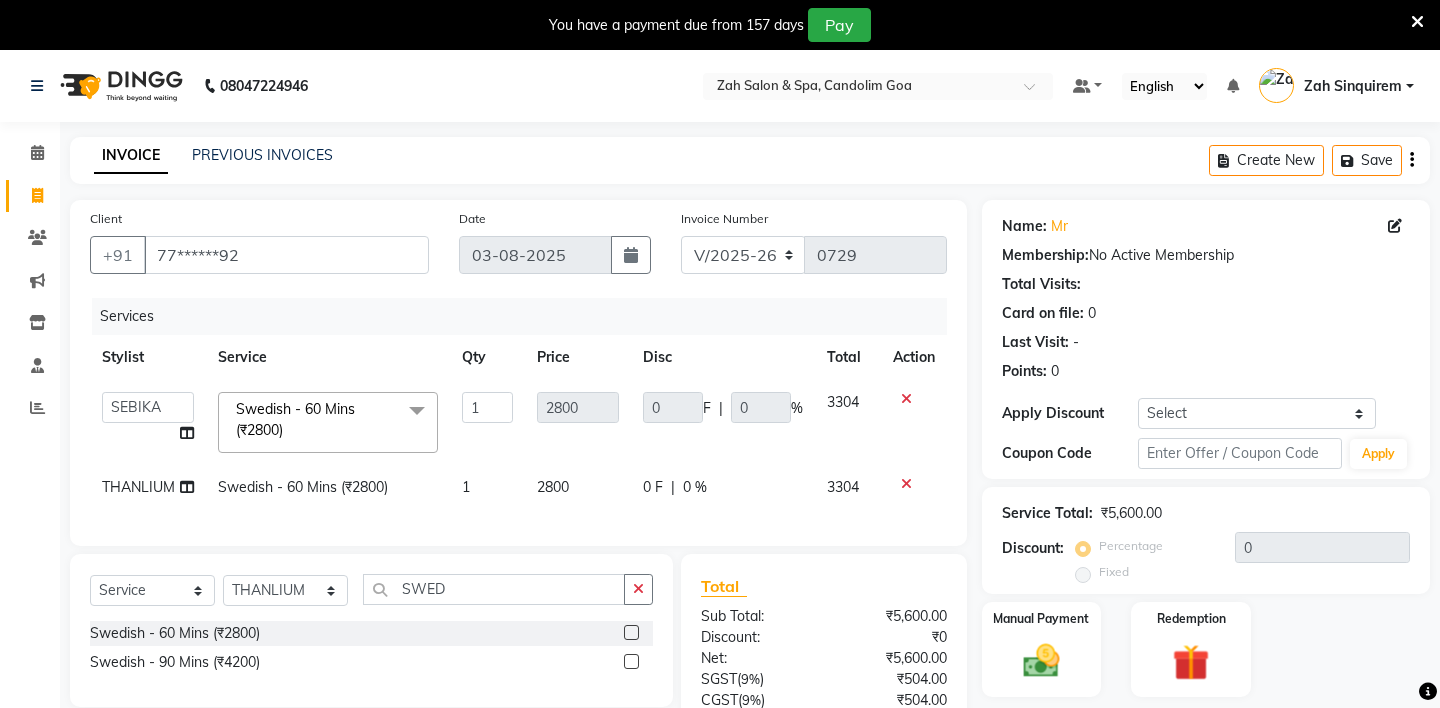 select on "38270" 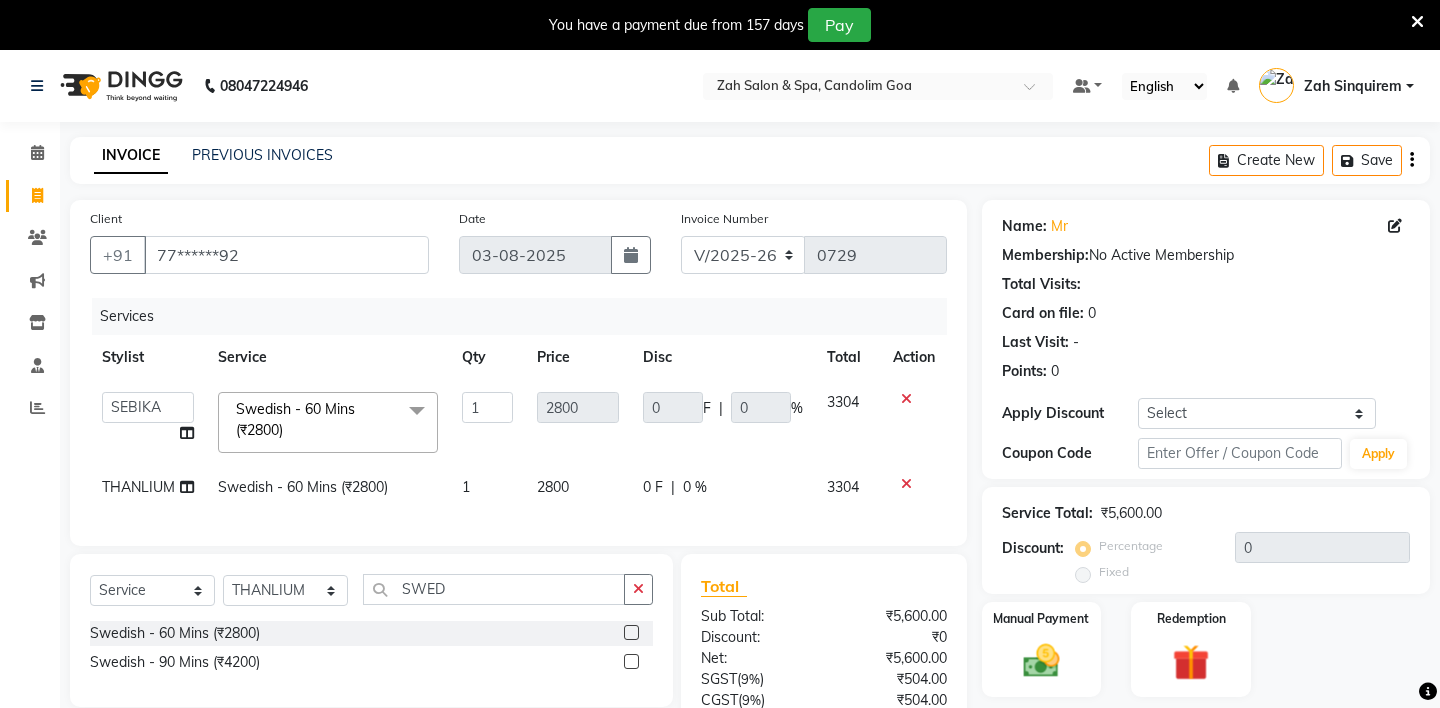 scroll, scrollTop: 170, scrollLeft: 0, axis: vertical 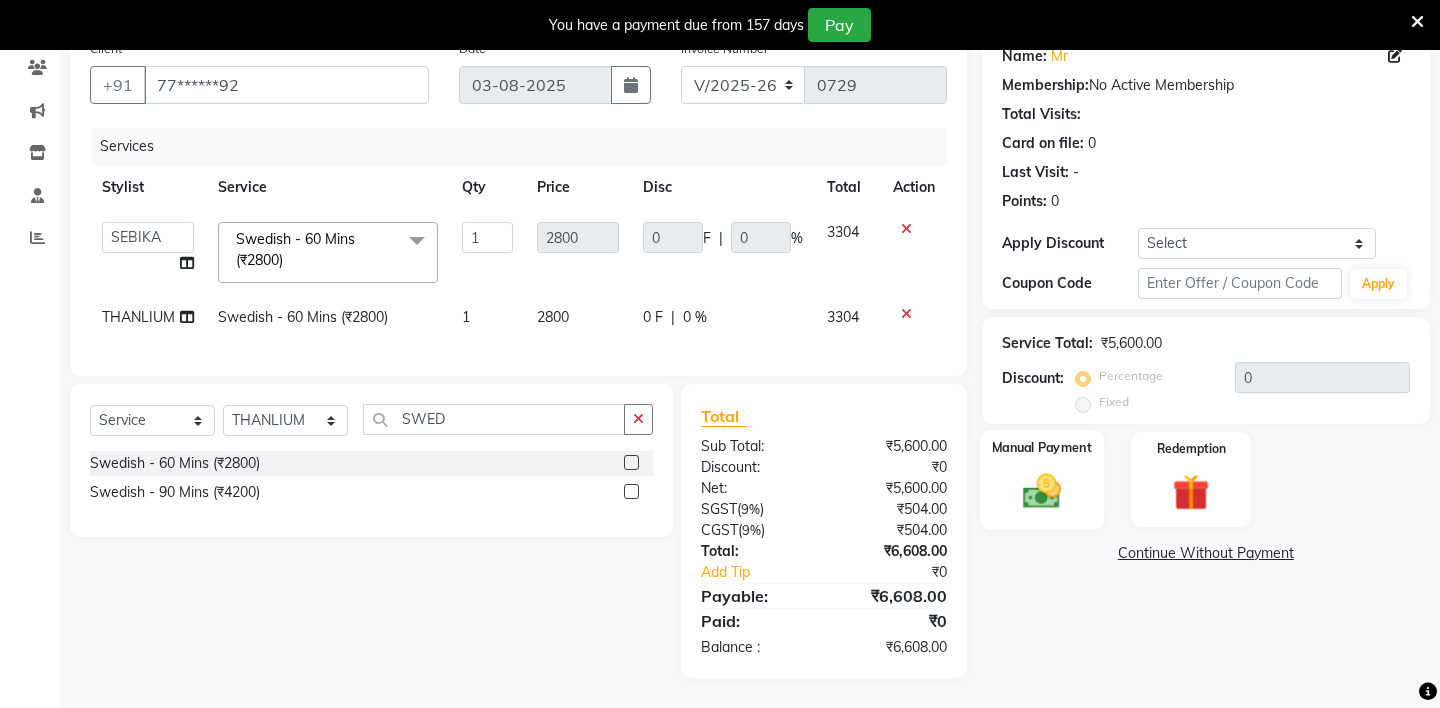click 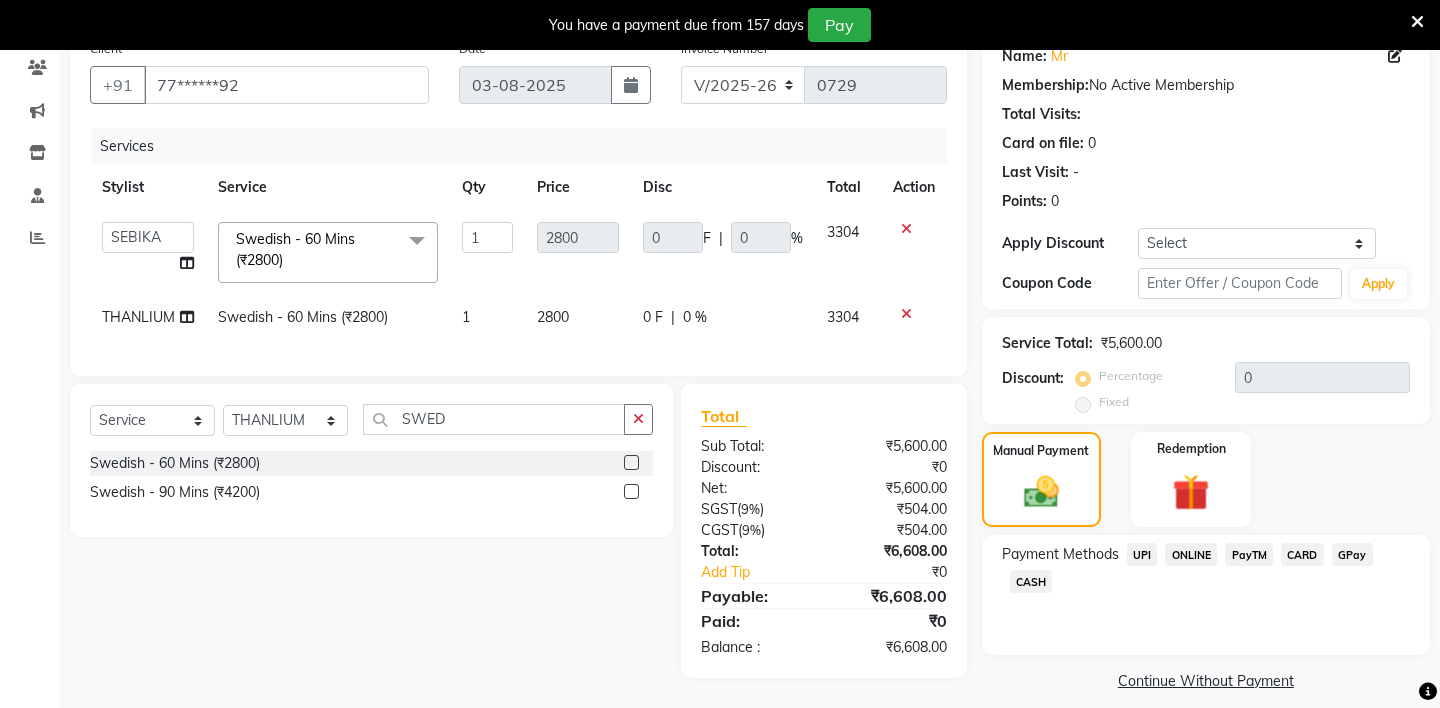 click on "CASH" 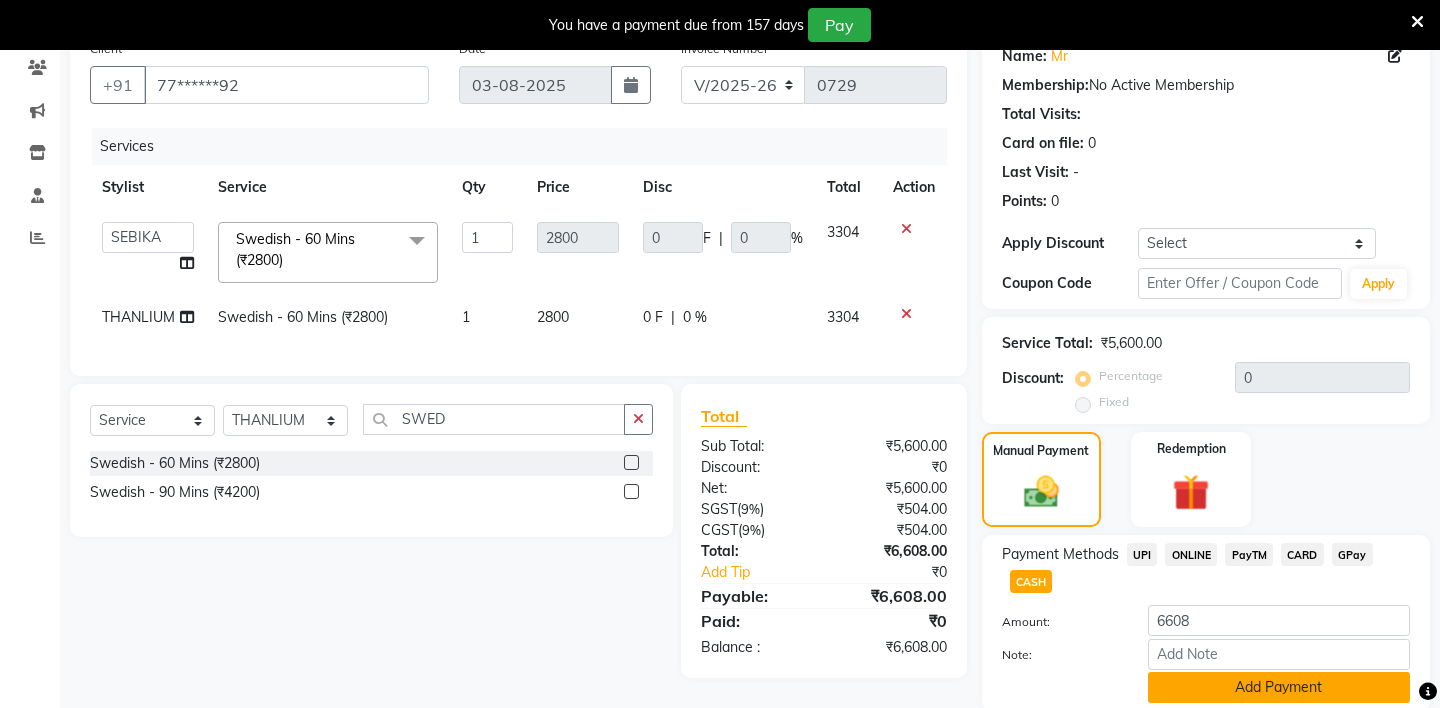 click on "Add Payment" 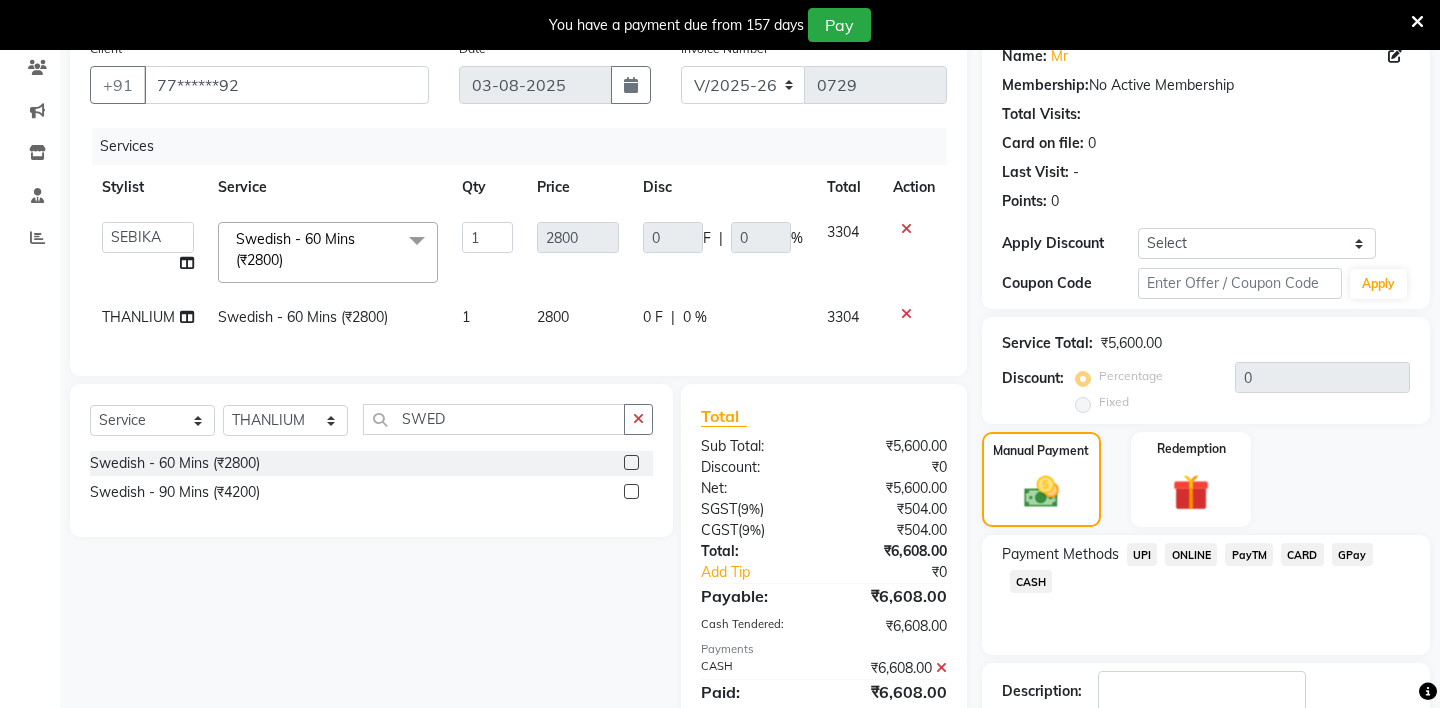 scroll, scrollTop: 278, scrollLeft: 0, axis: vertical 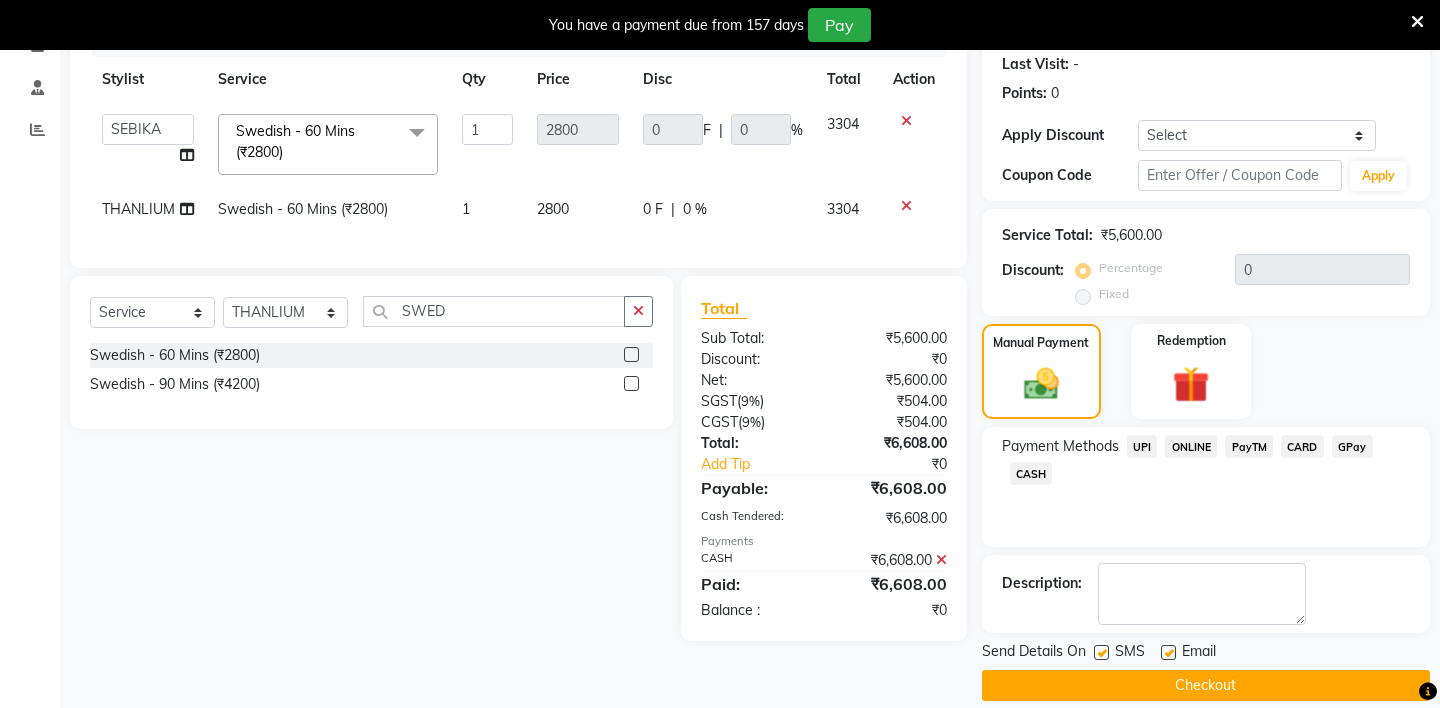 click on "Checkout" 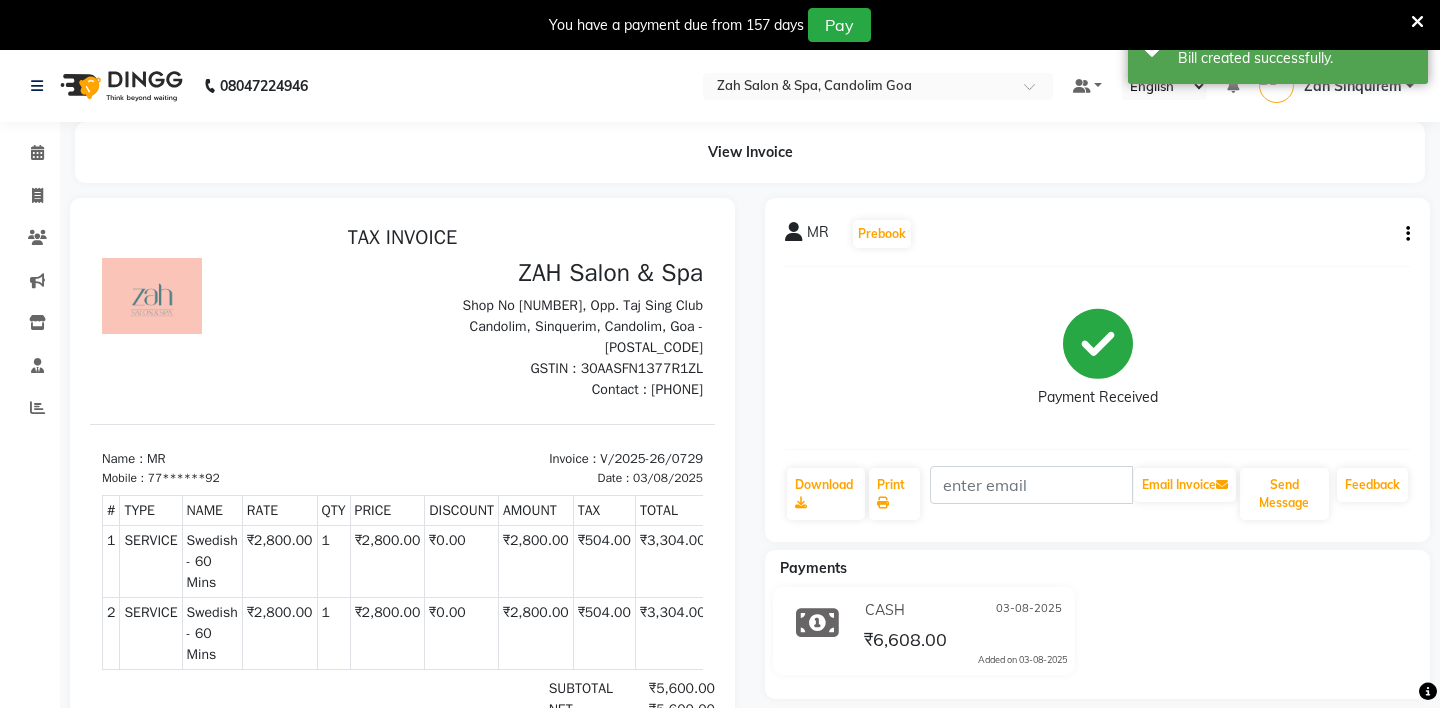scroll, scrollTop: 0, scrollLeft: 0, axis: both 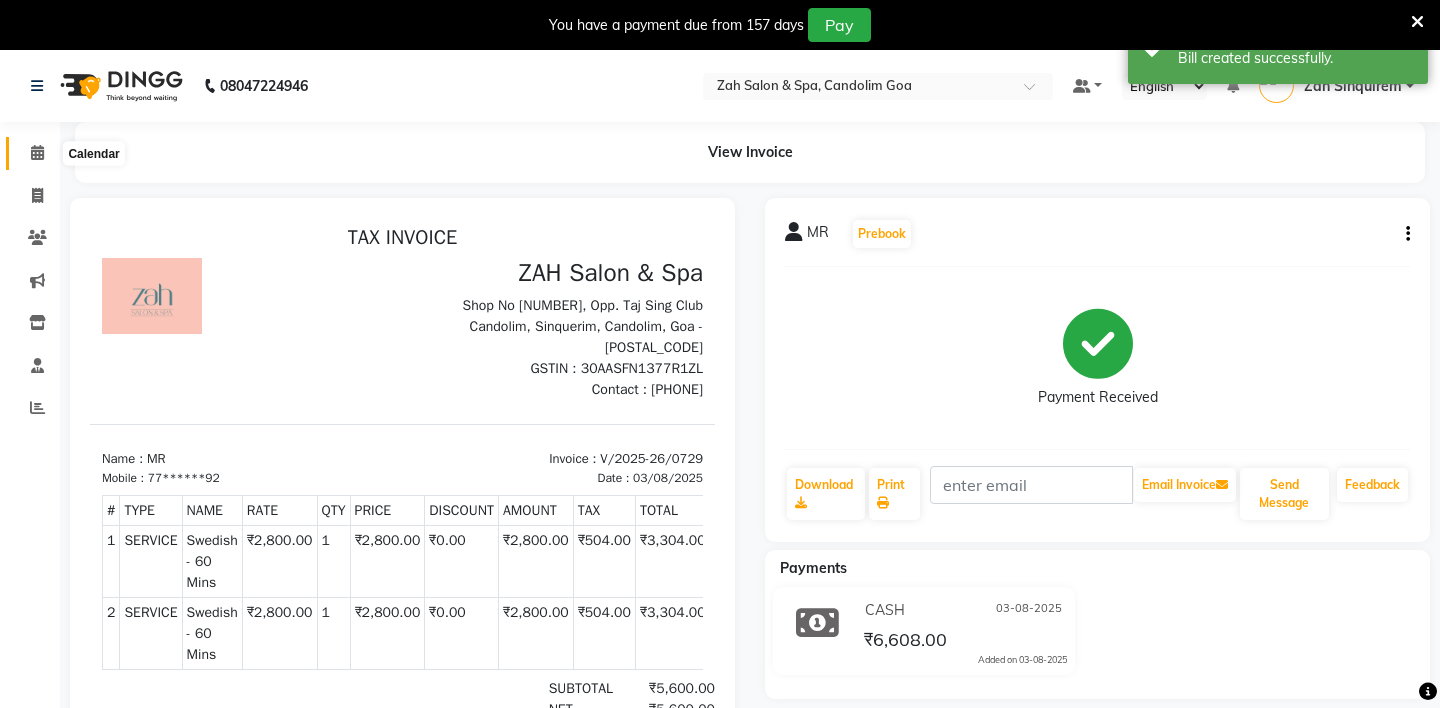 click 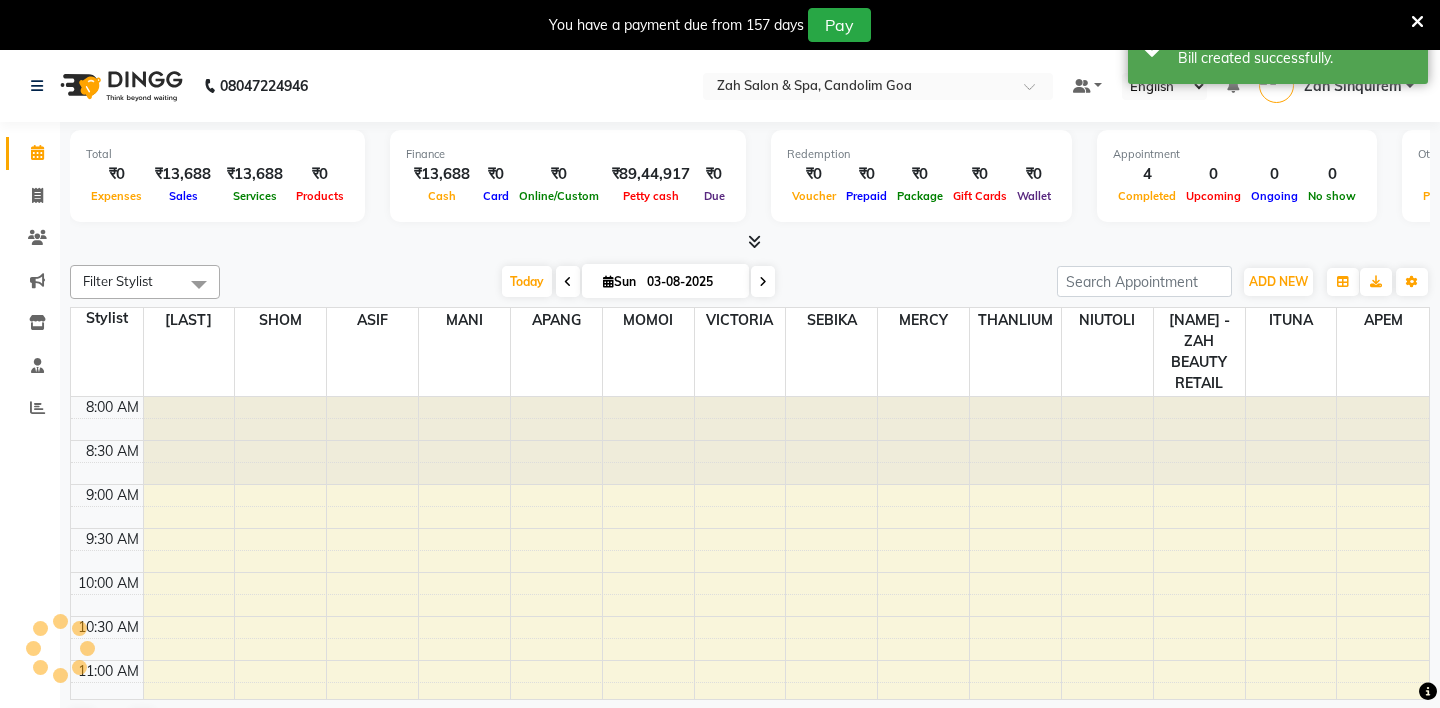 scroll, scrollTop: 0, scrollLeft: 0, axis: both 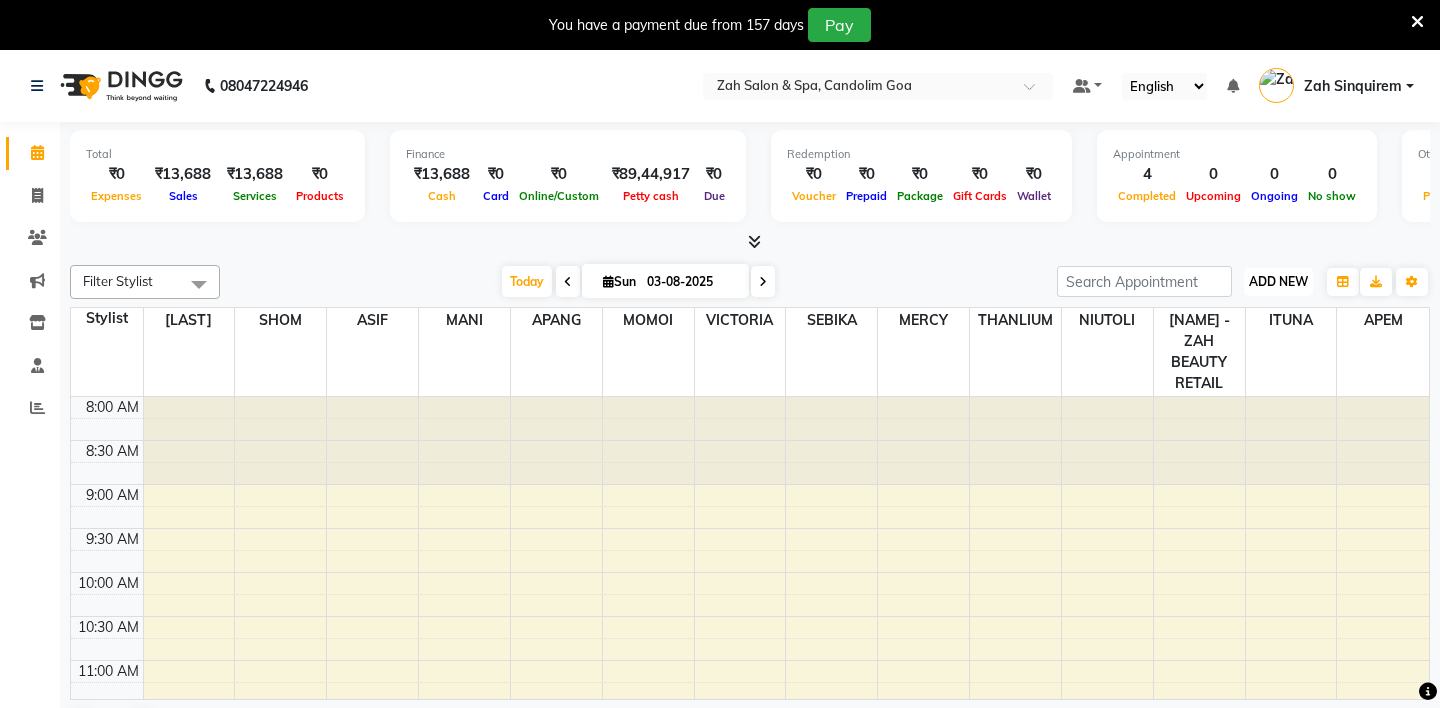 click on "ADD NEW Toggle Dropdown" at bounding box center (1278, 282) 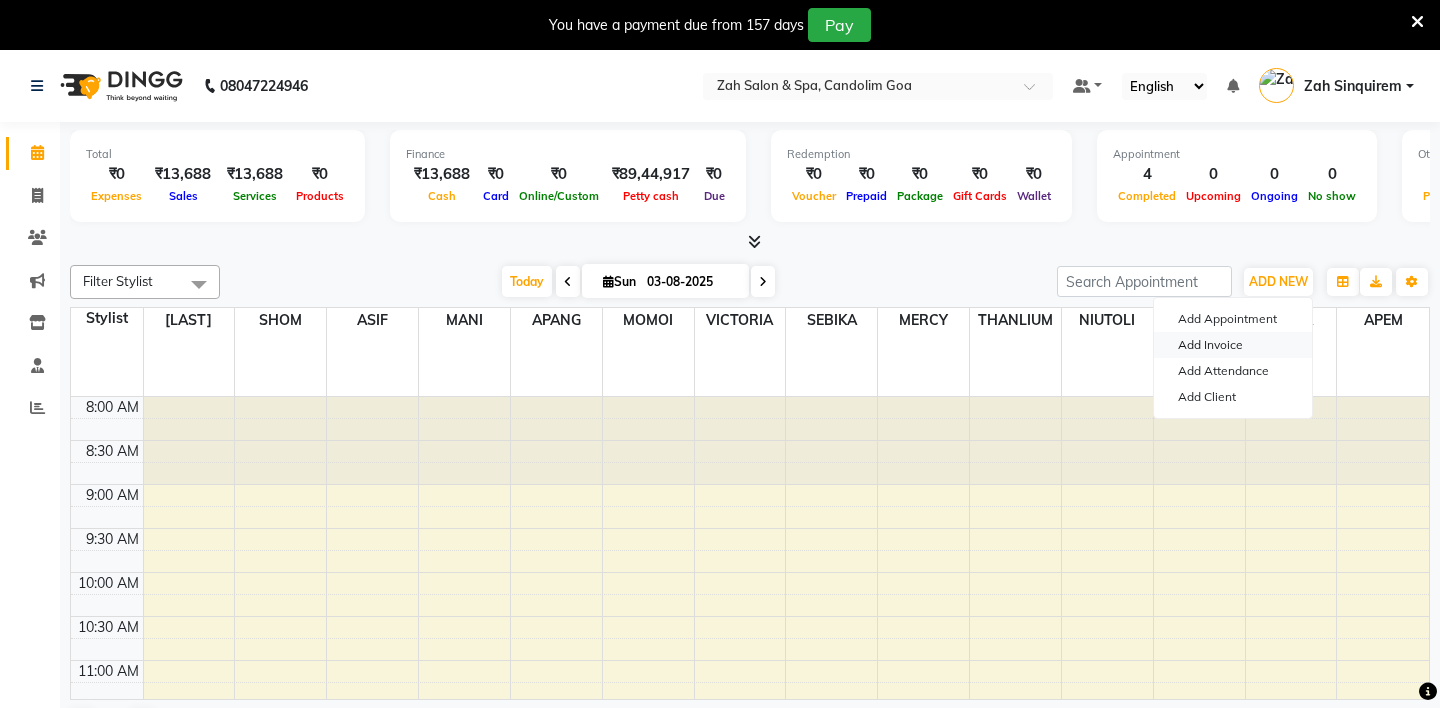 click on "Add Invoice" at bounding box center (1233, 345) 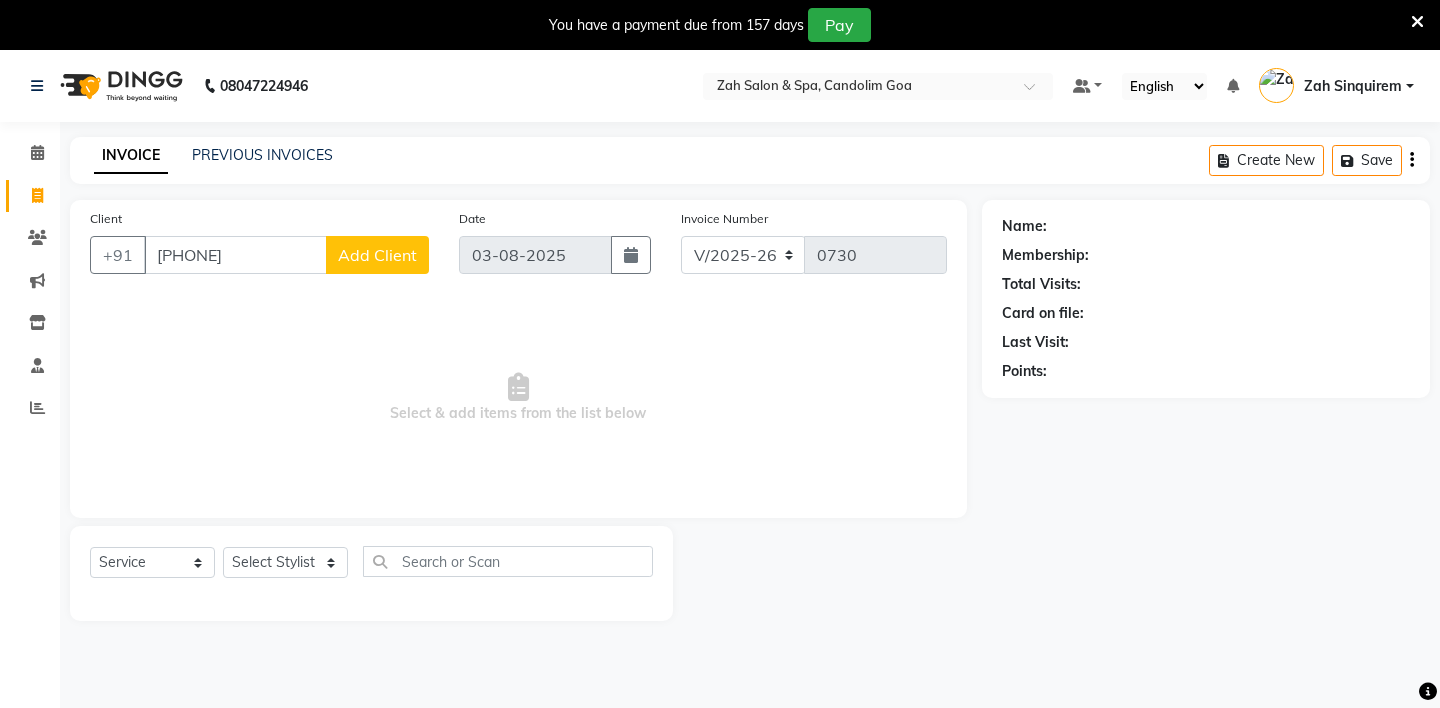 type on "[PHONE]" 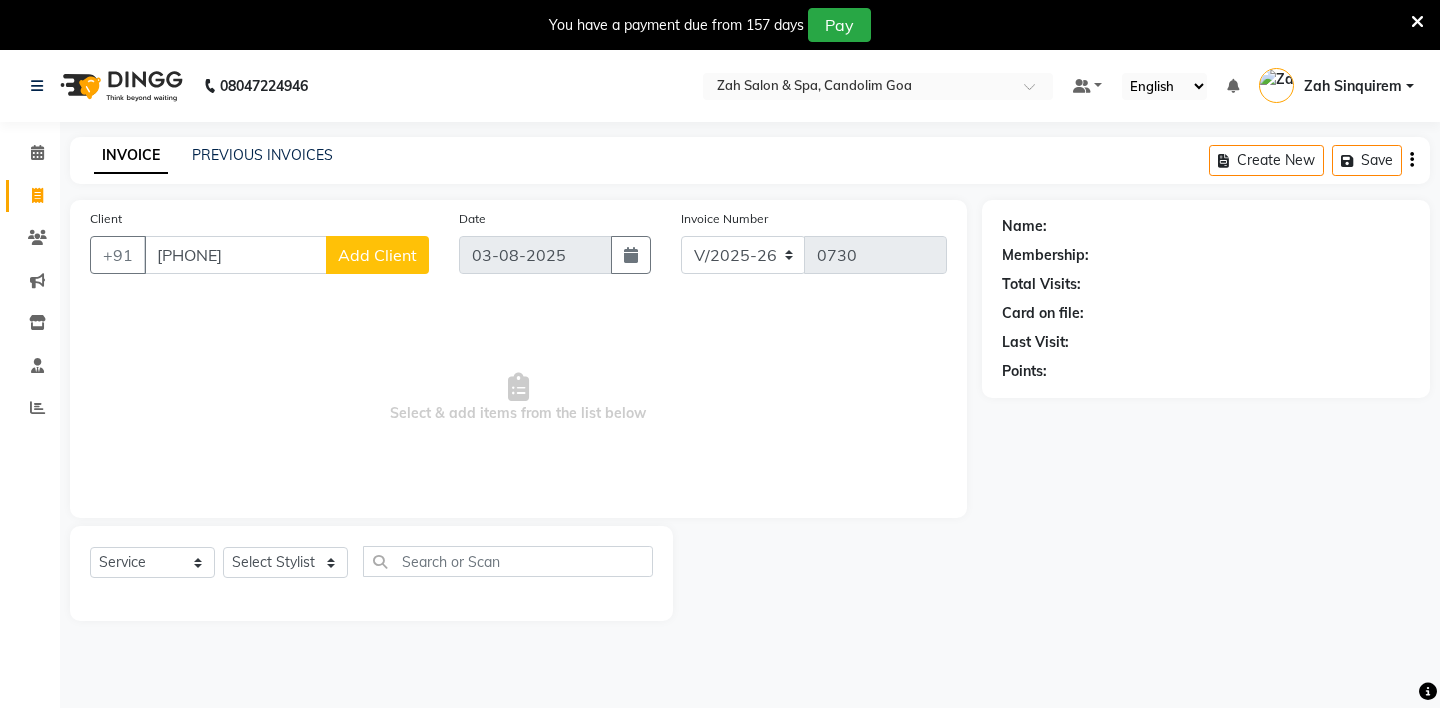 click on "Add Client" 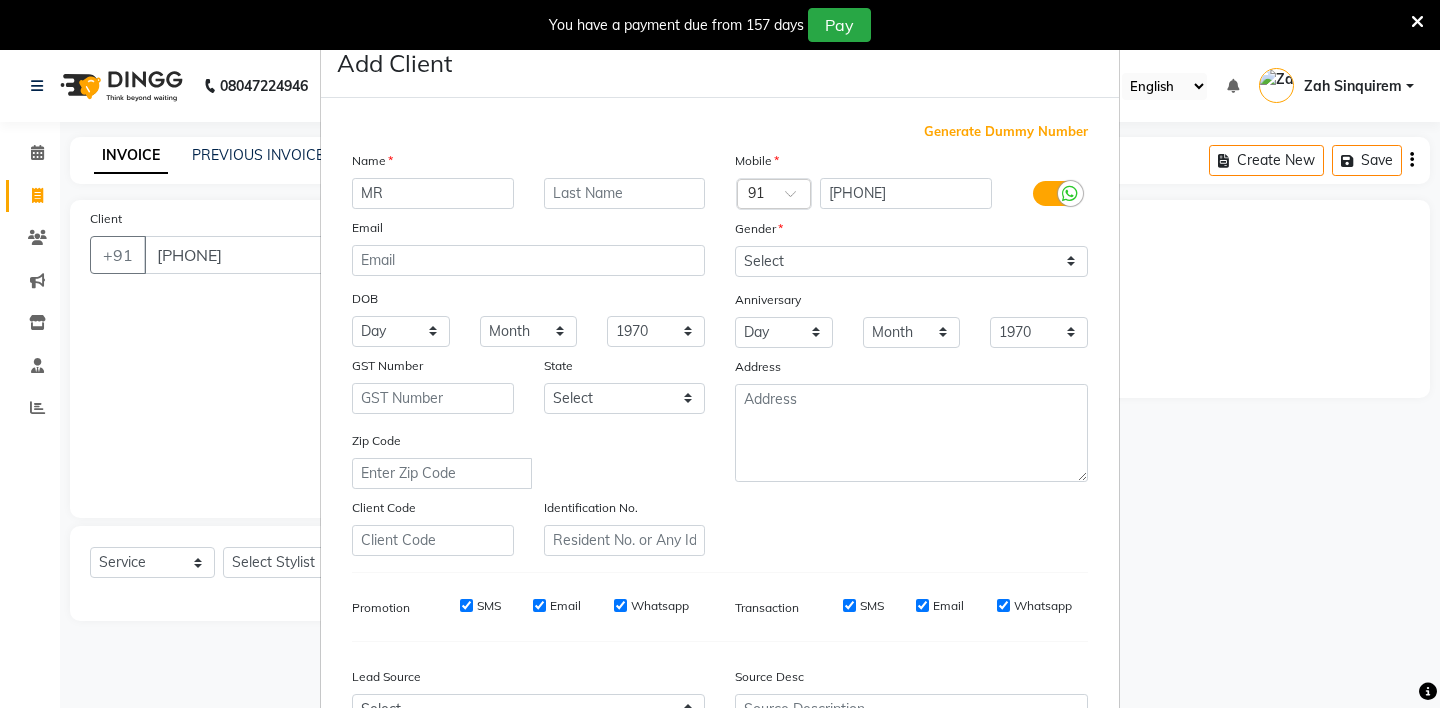type on "MR" 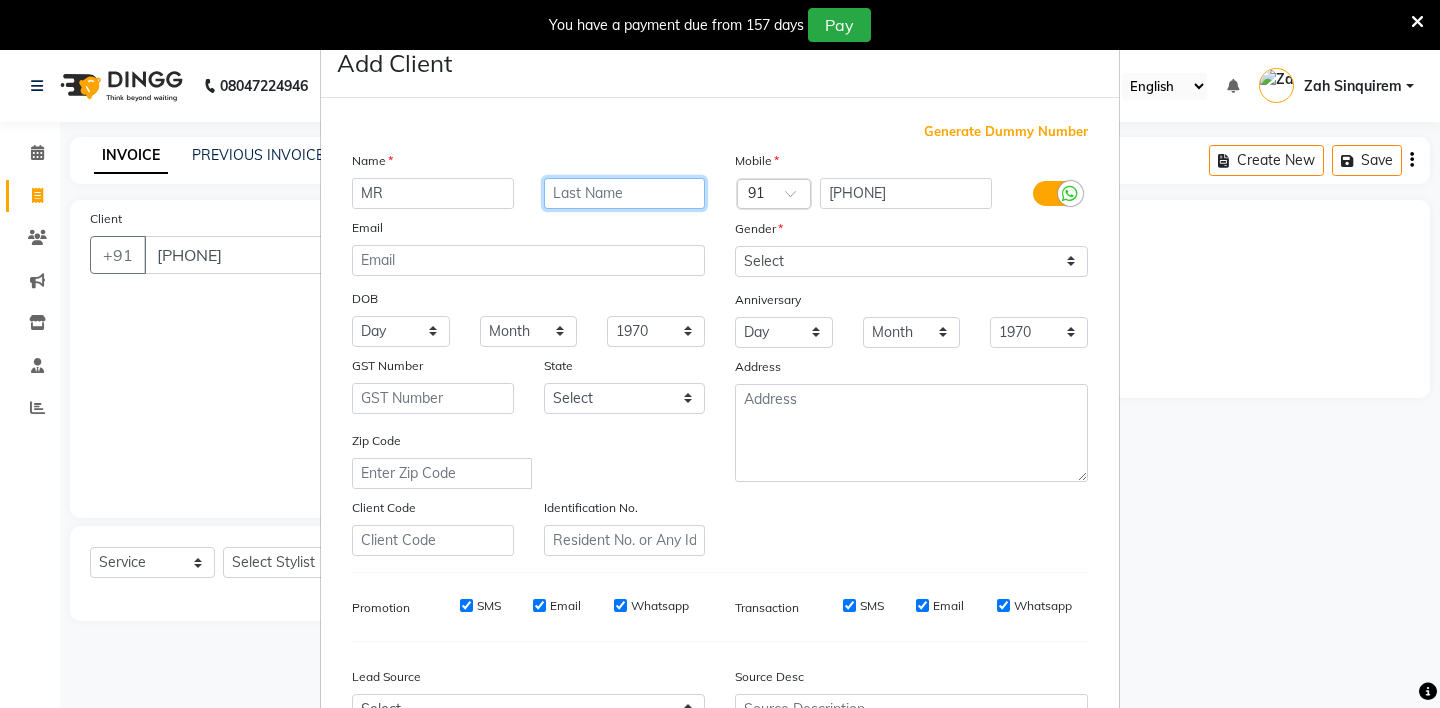click at bounding box center [625, 193] 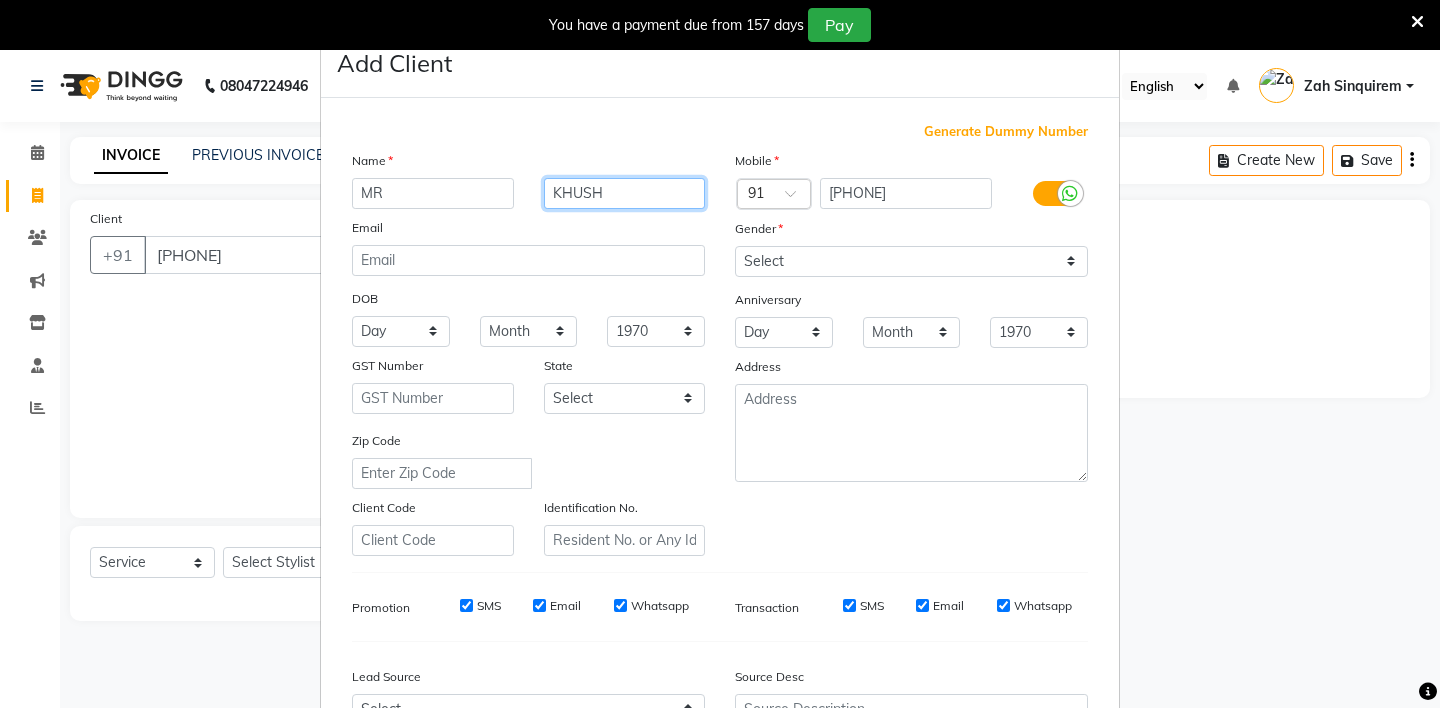 type on "KHUSH" 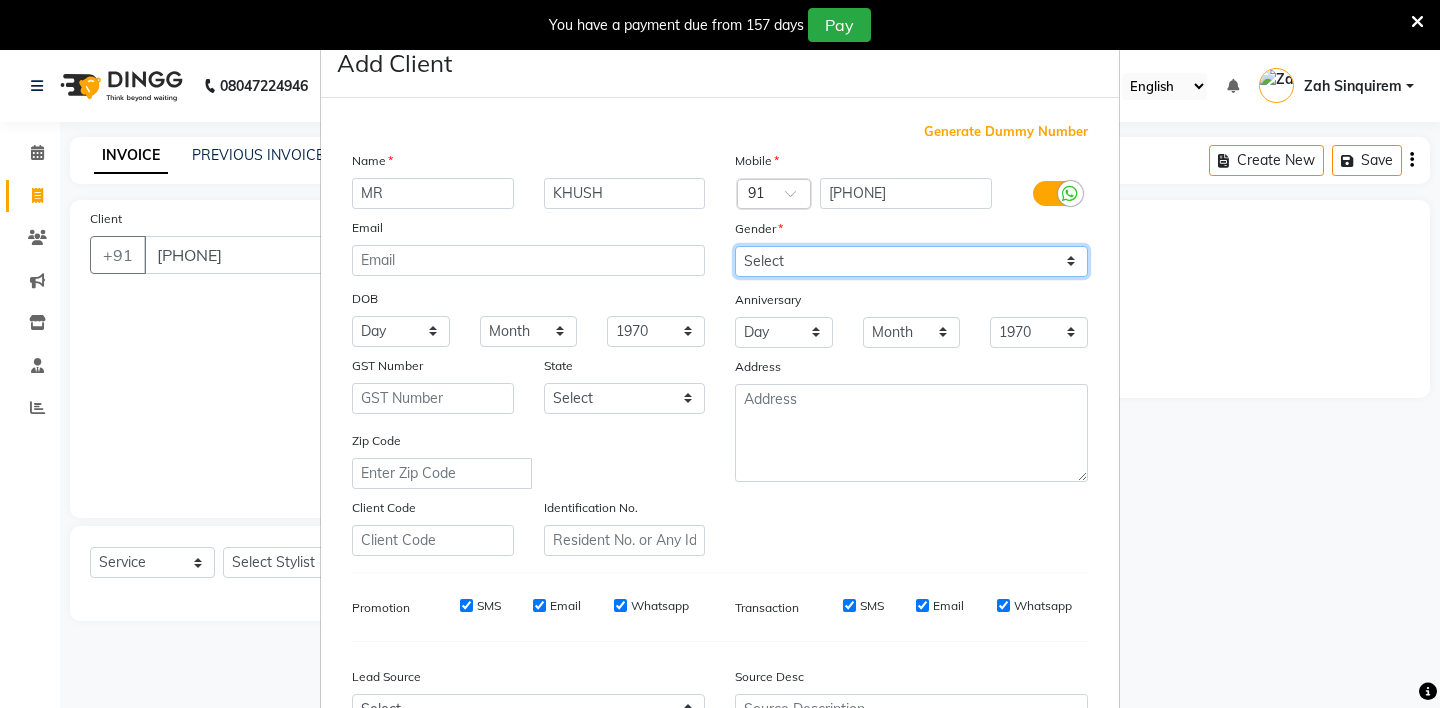 click on "Select Male Female Other Prefer Not To Say" at bounding box center (911, 261) 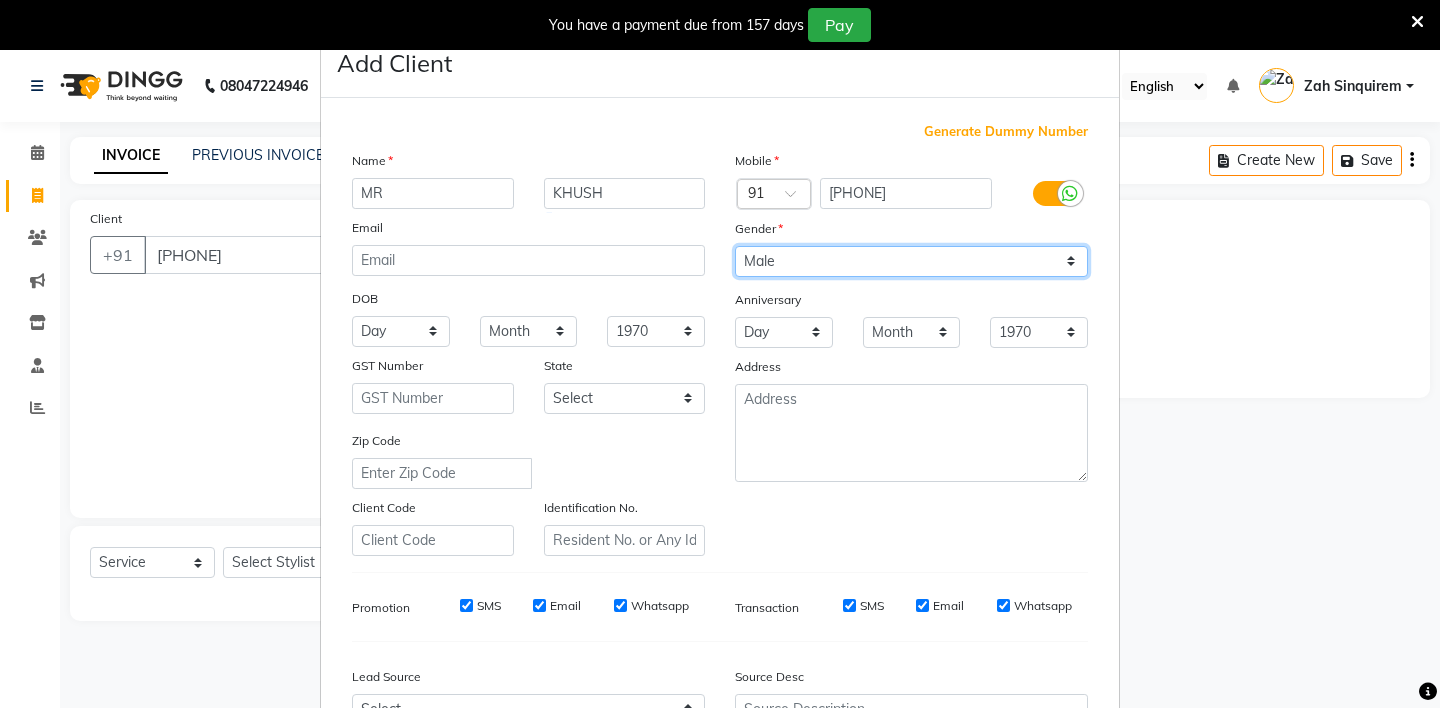 scroll, scrollTop: 214, scrollLeft: 0, axis: vertical 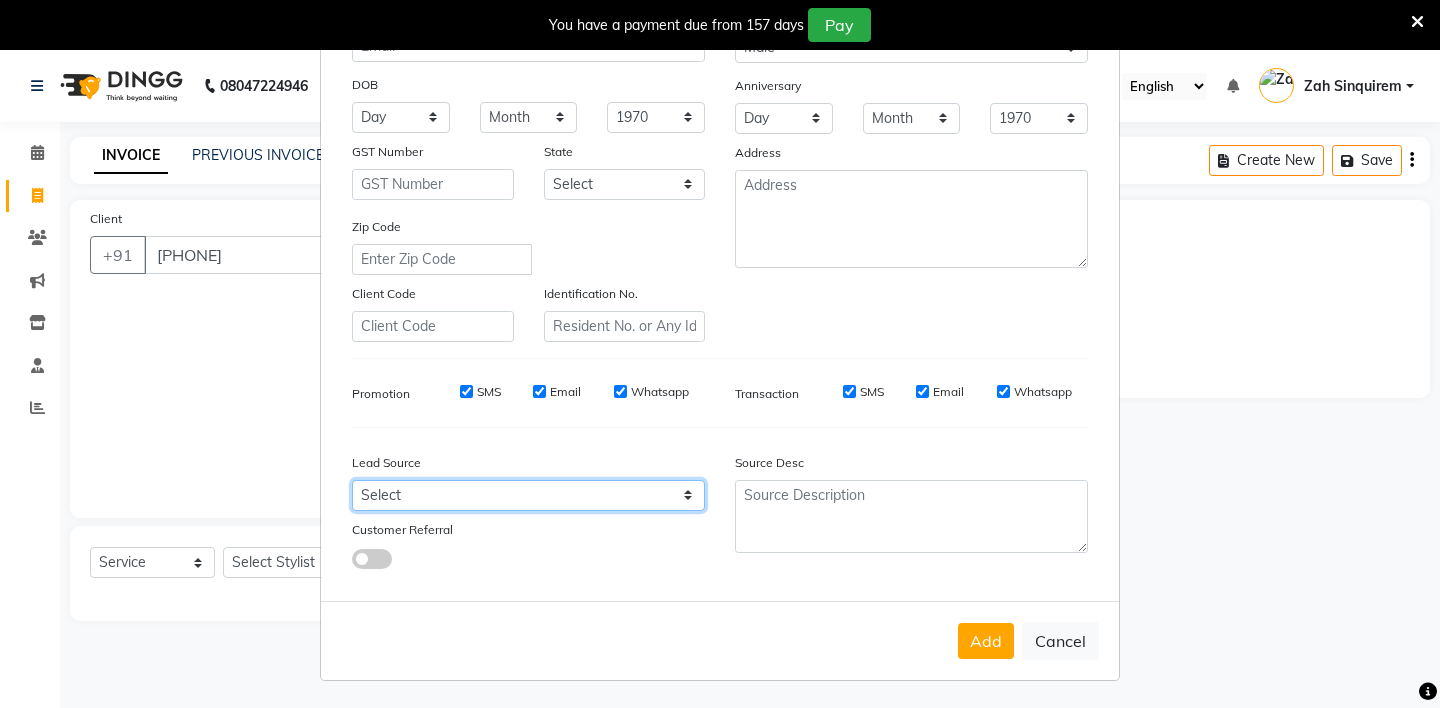 click on "Select Walk-in Referral Internet Friend Word of Mouth Advertisement Facebook JustDial Google Other Instagram  YouTube  WhatsApp" at bounding box center (528, 495) 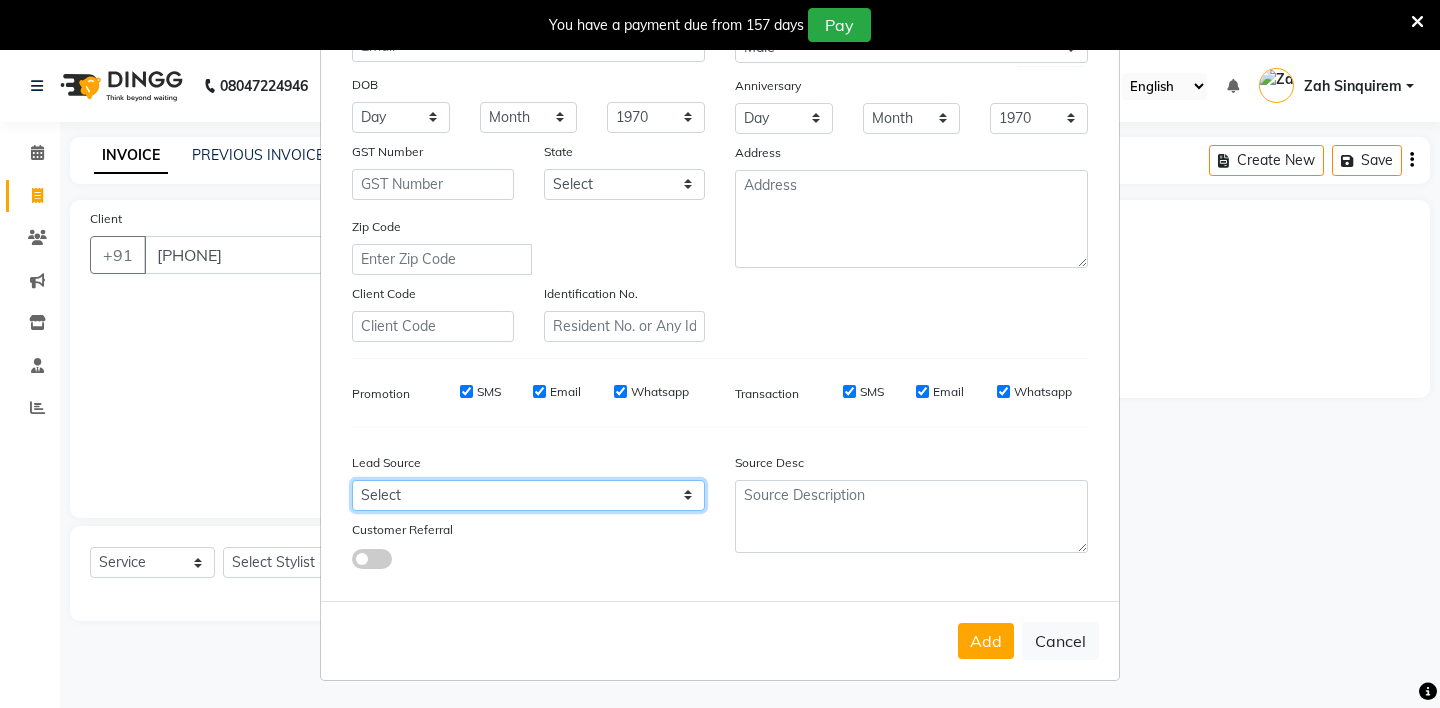 select on "36148" 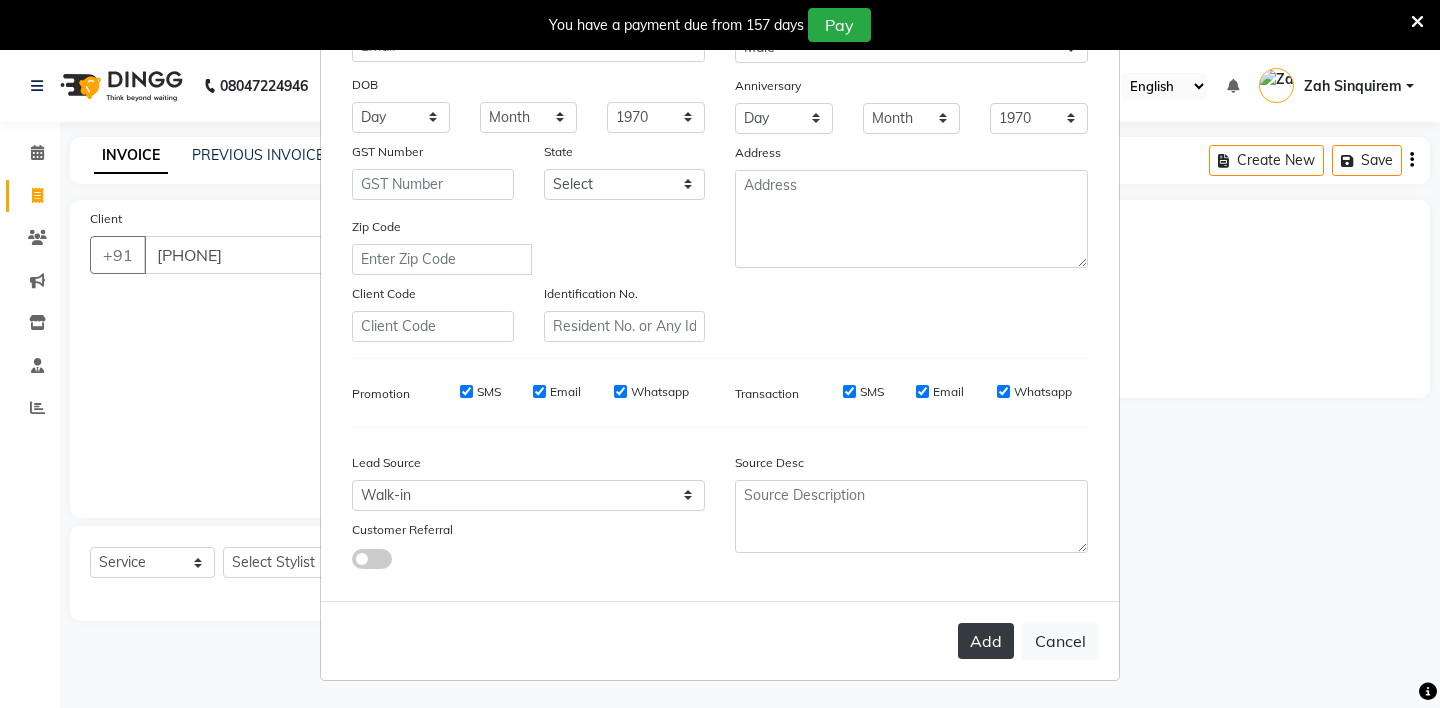 click on "Add" at bounding box center [986, 641] 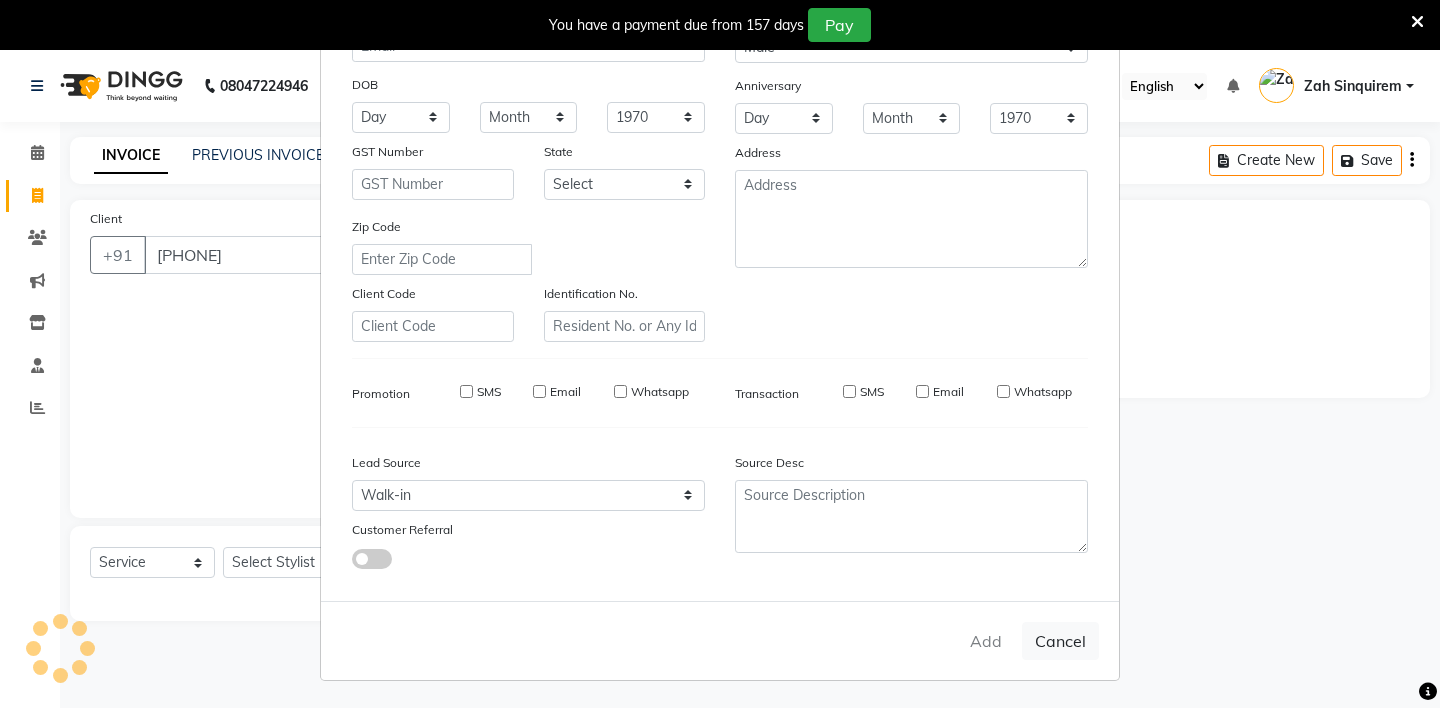 type on "[PHONE]" 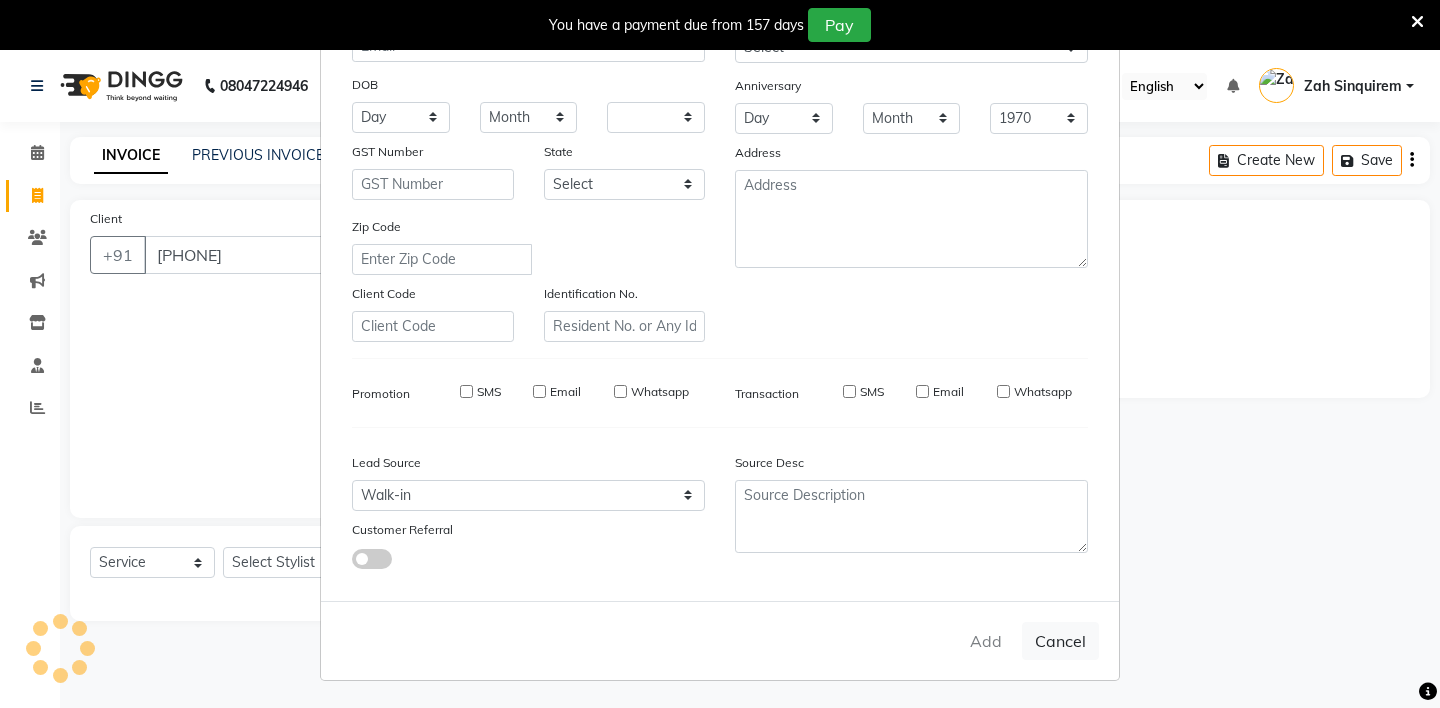 select 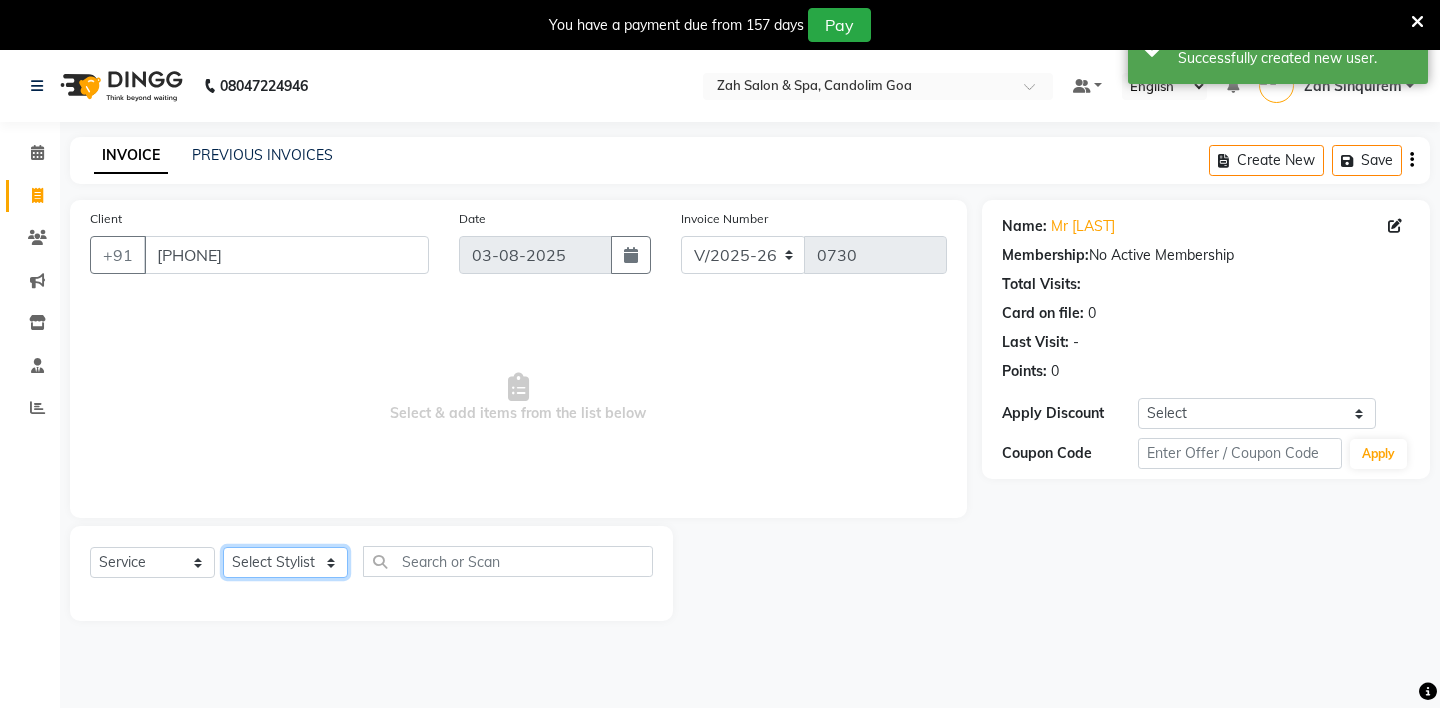 click on "Select Stylist [LAST], [LAST], [LAST], [LAST], [LAST], [LAST], [LAST], [LAST], [LAST], [LAST], [LAST], [LAST]" 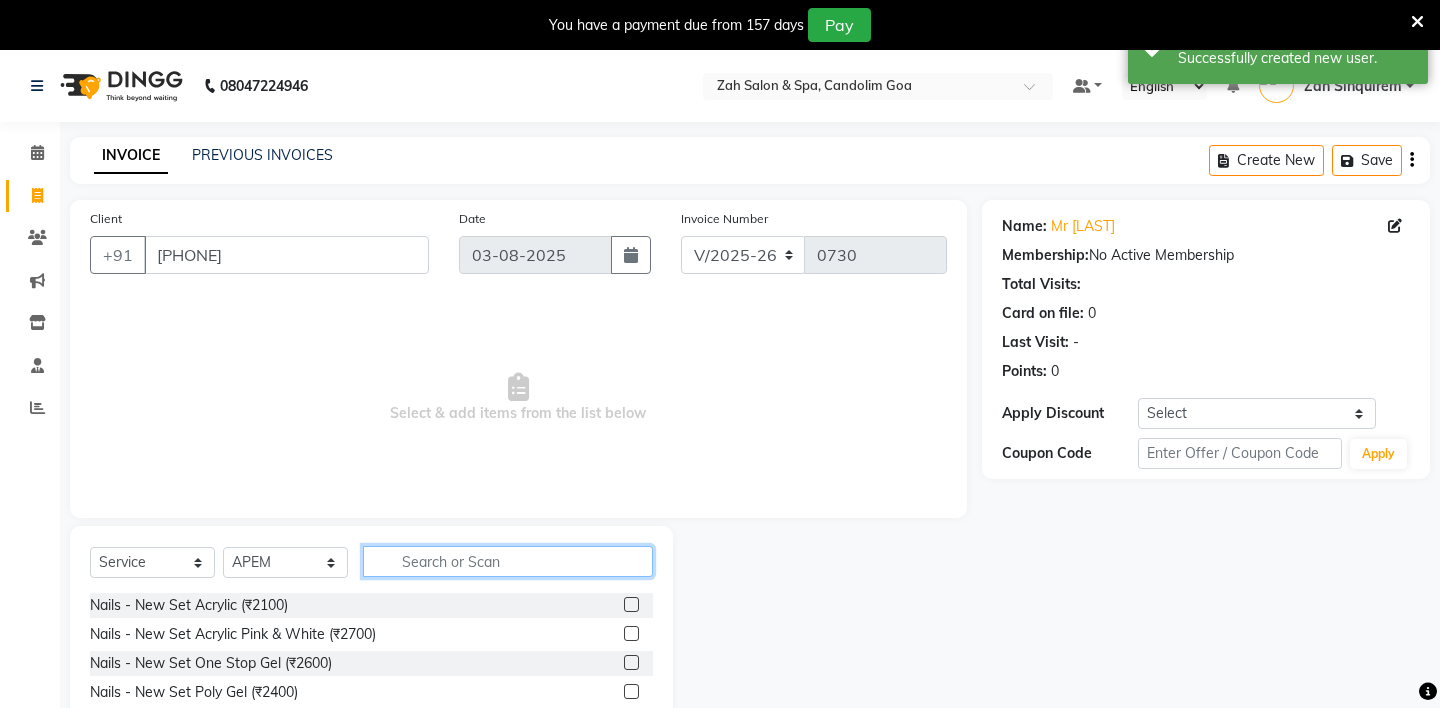 click 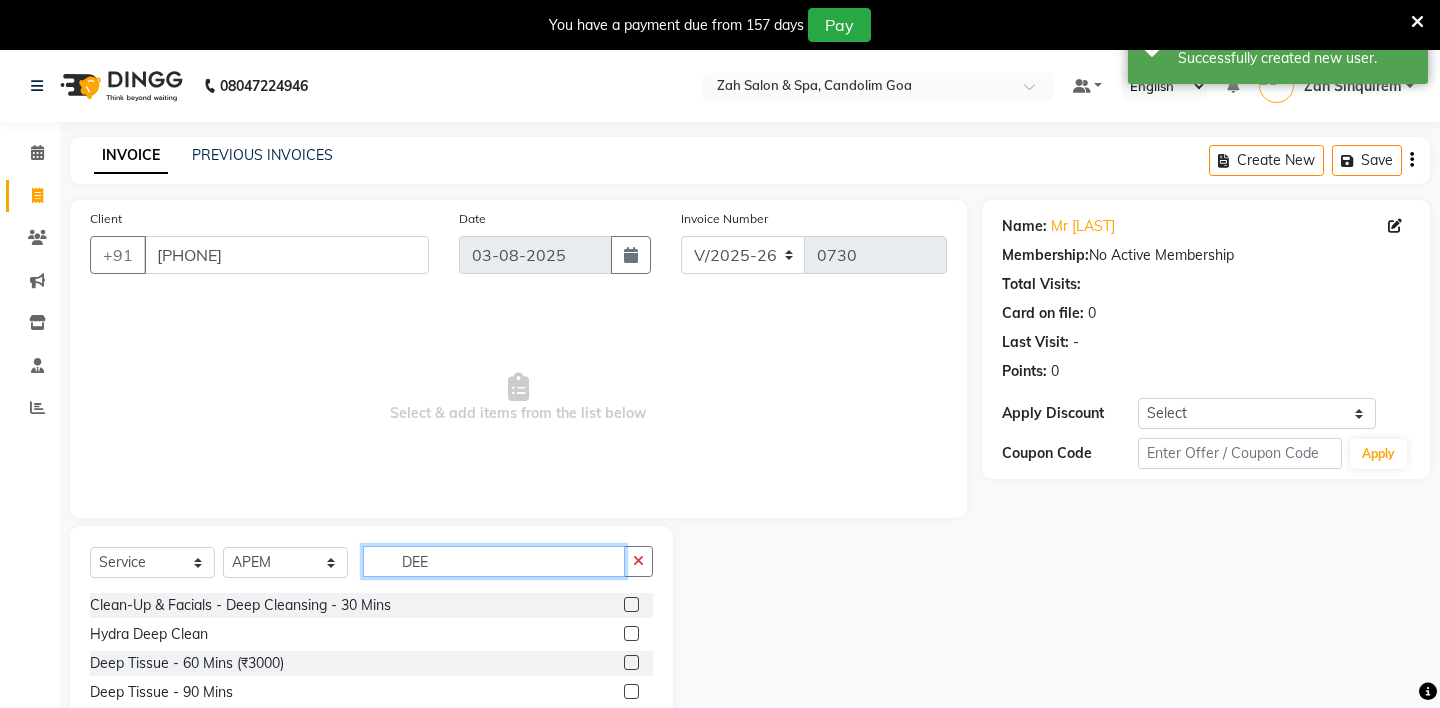 type on "DEE" 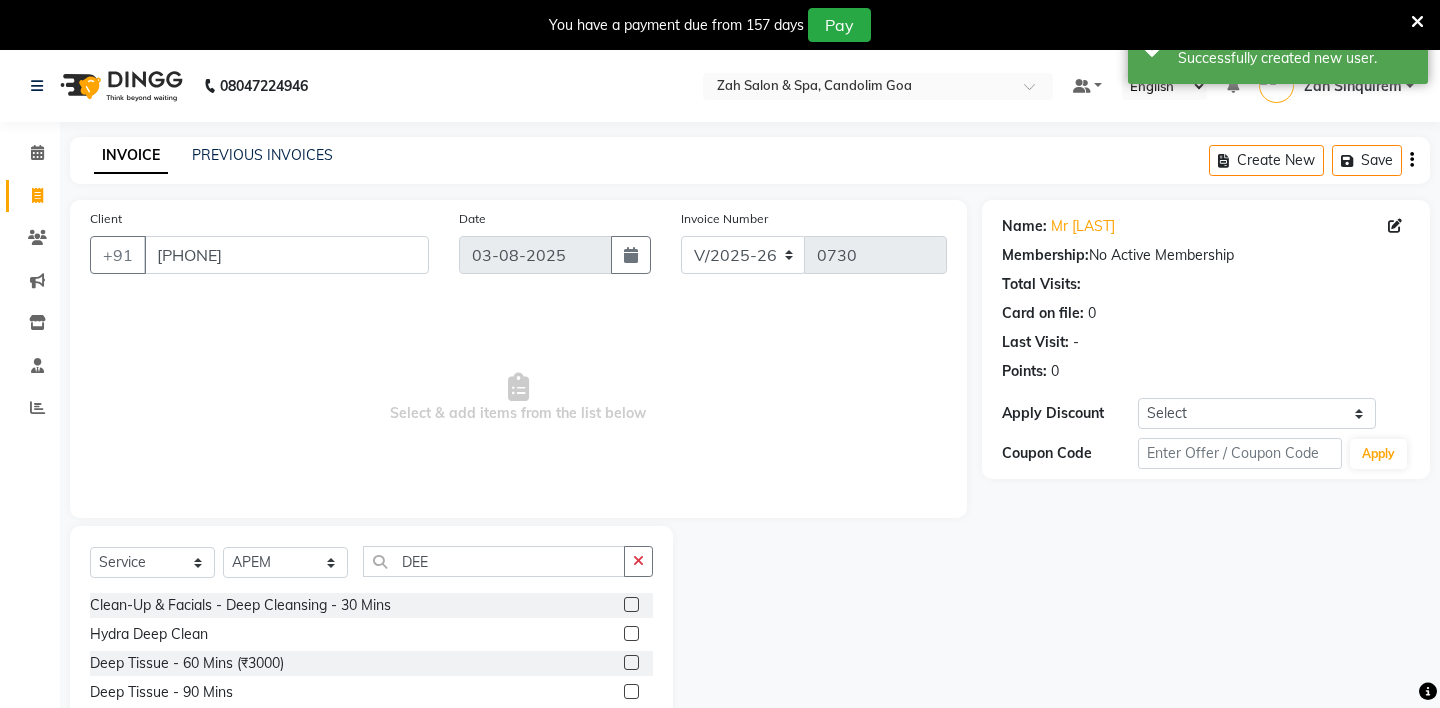 click 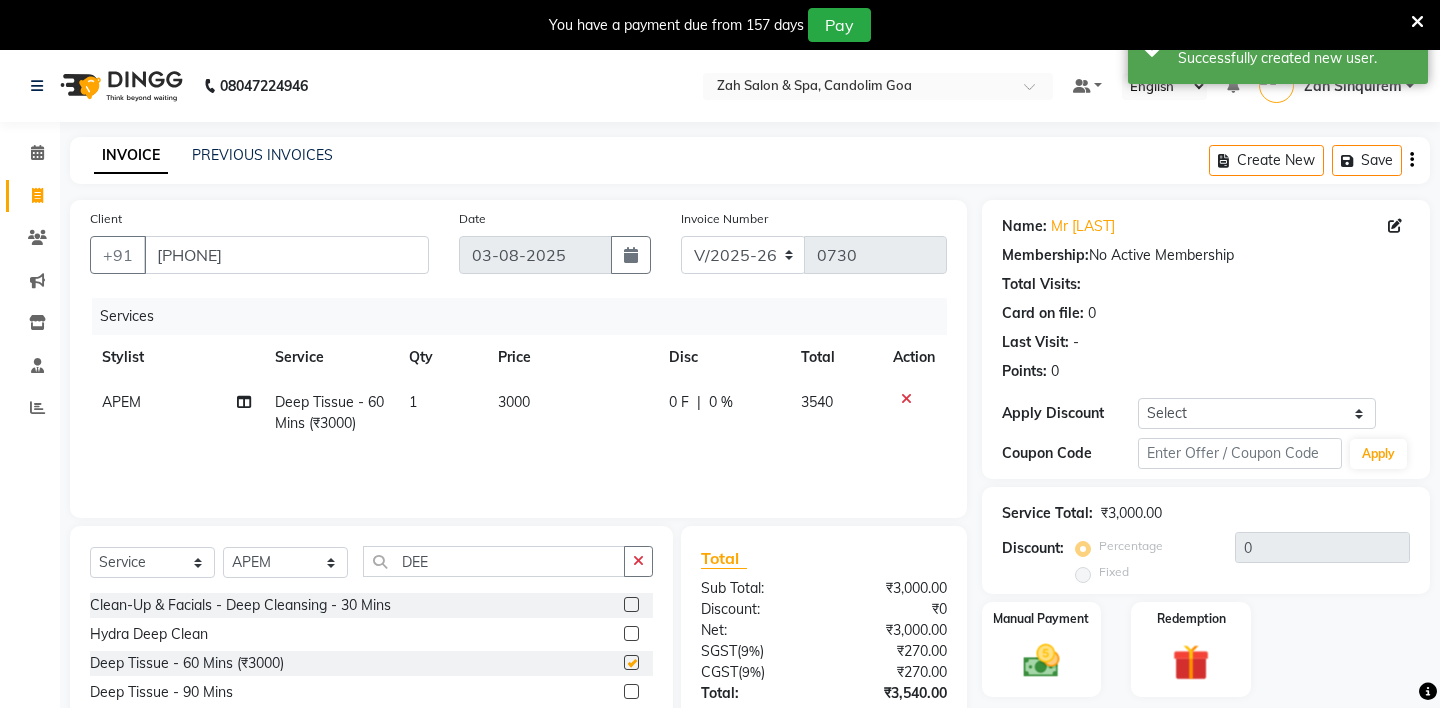 checkbox on "false" 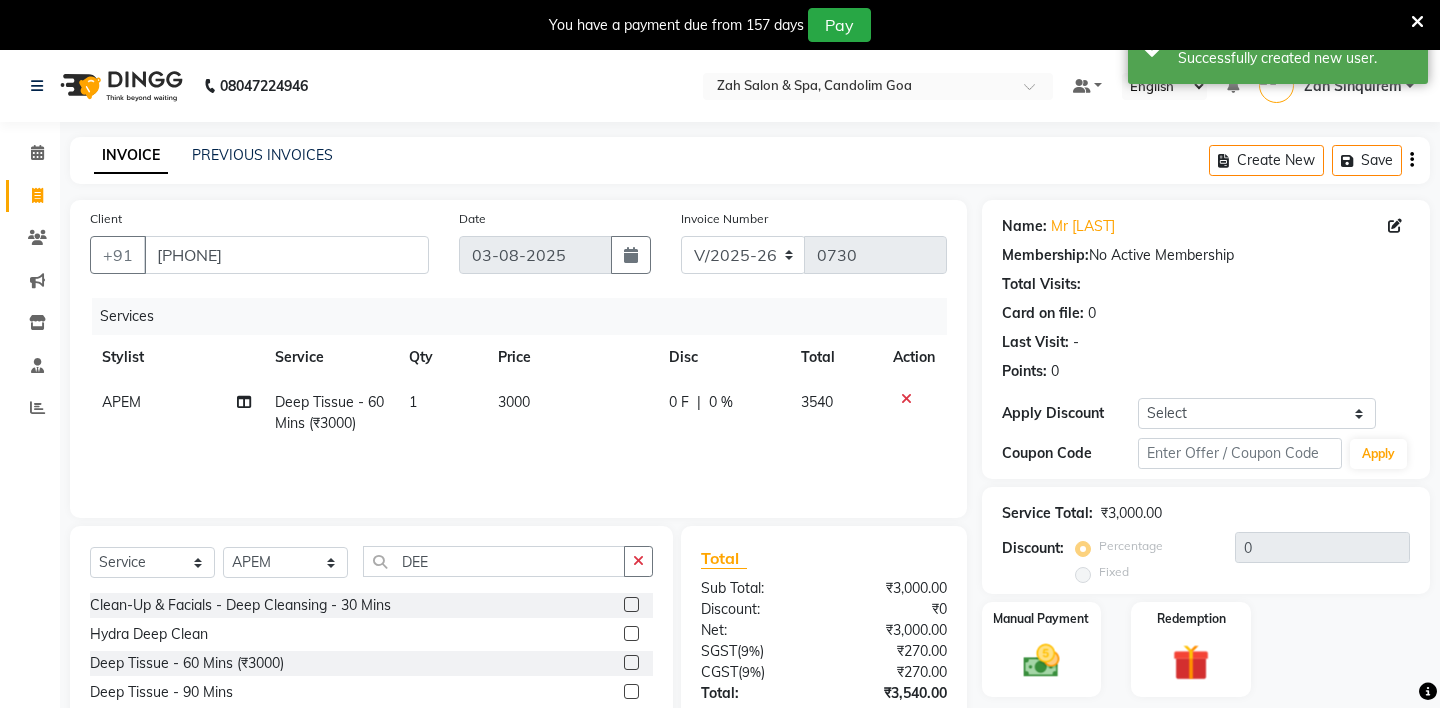 scroll, scrollTop: 142, scrollLeft: 0, axis: vertical 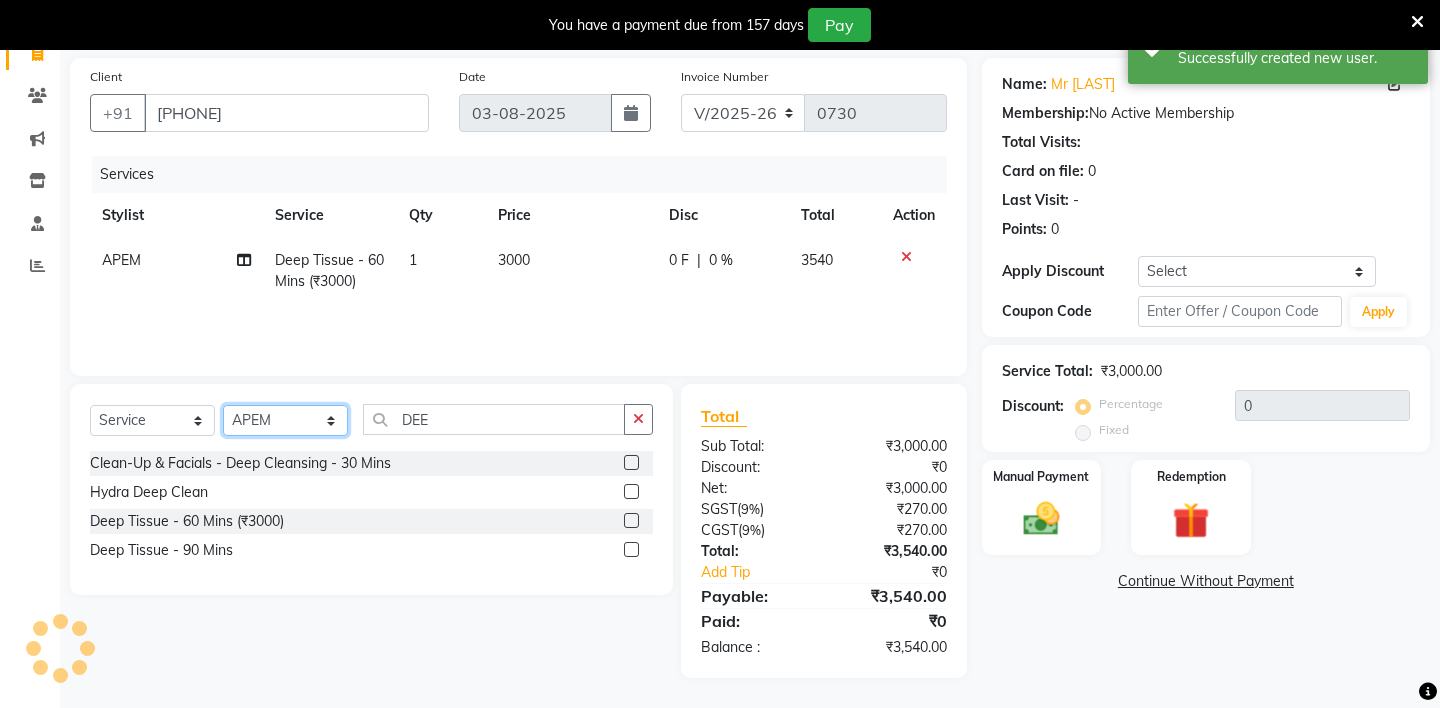 click on "Select Stylist [LAST], [LAST], [LAST], [LAST], [LAST], [LAST], [LAST], [LAST], [LAST], [LAST], [LAST], [LAST]" 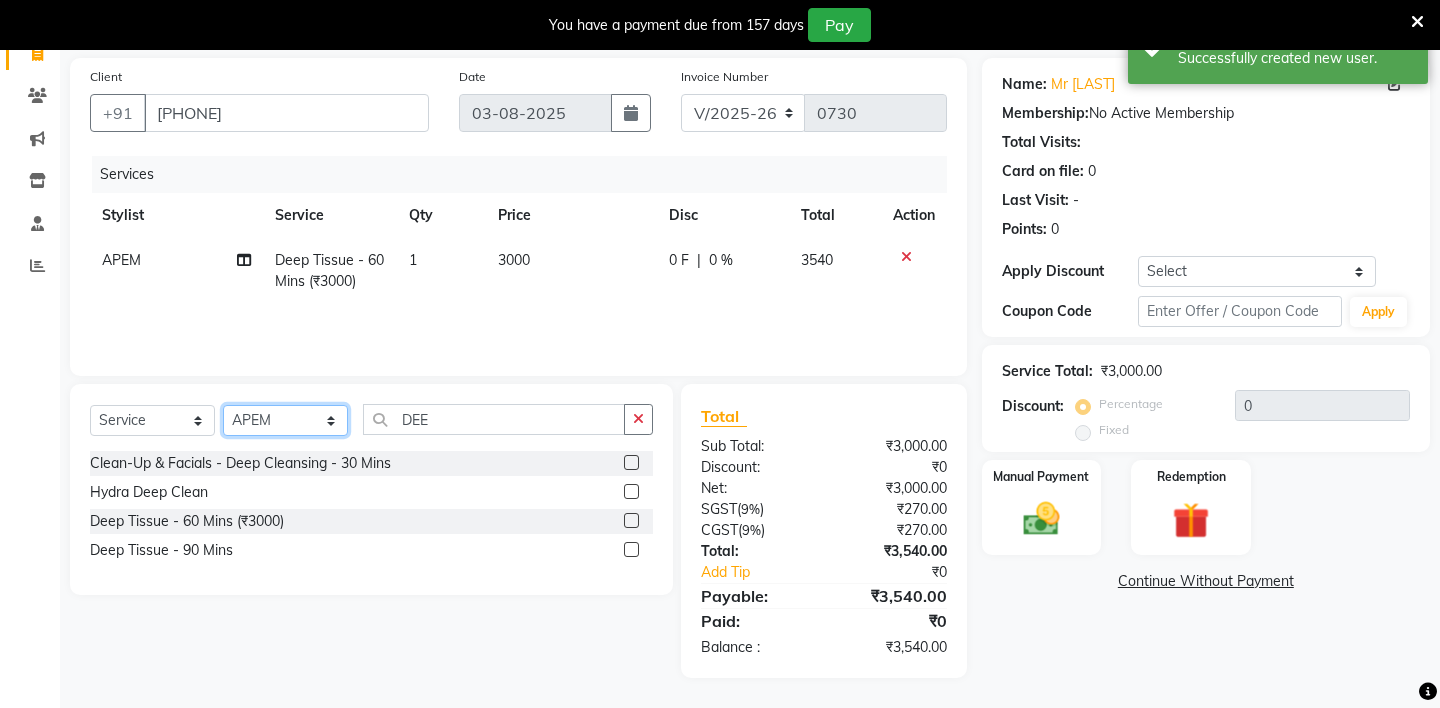 select on "[NUMBER]" 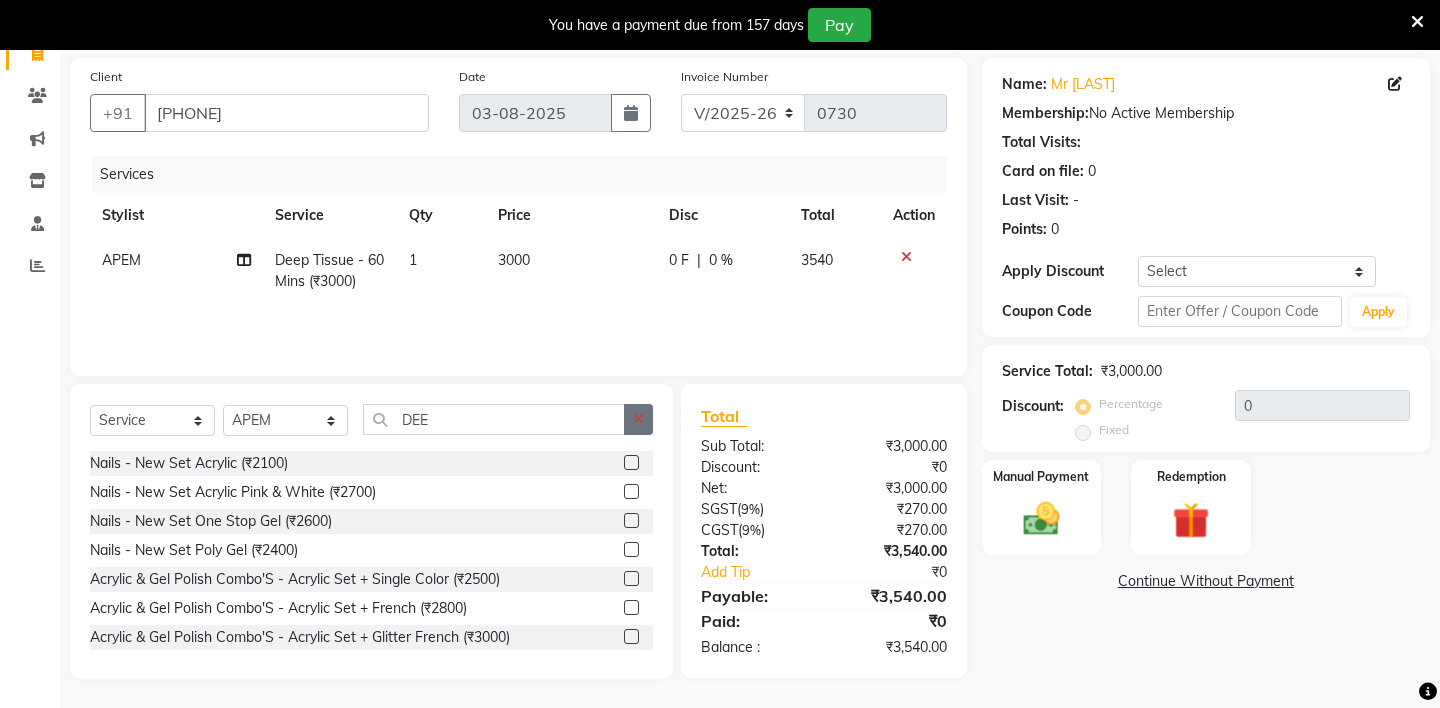 click 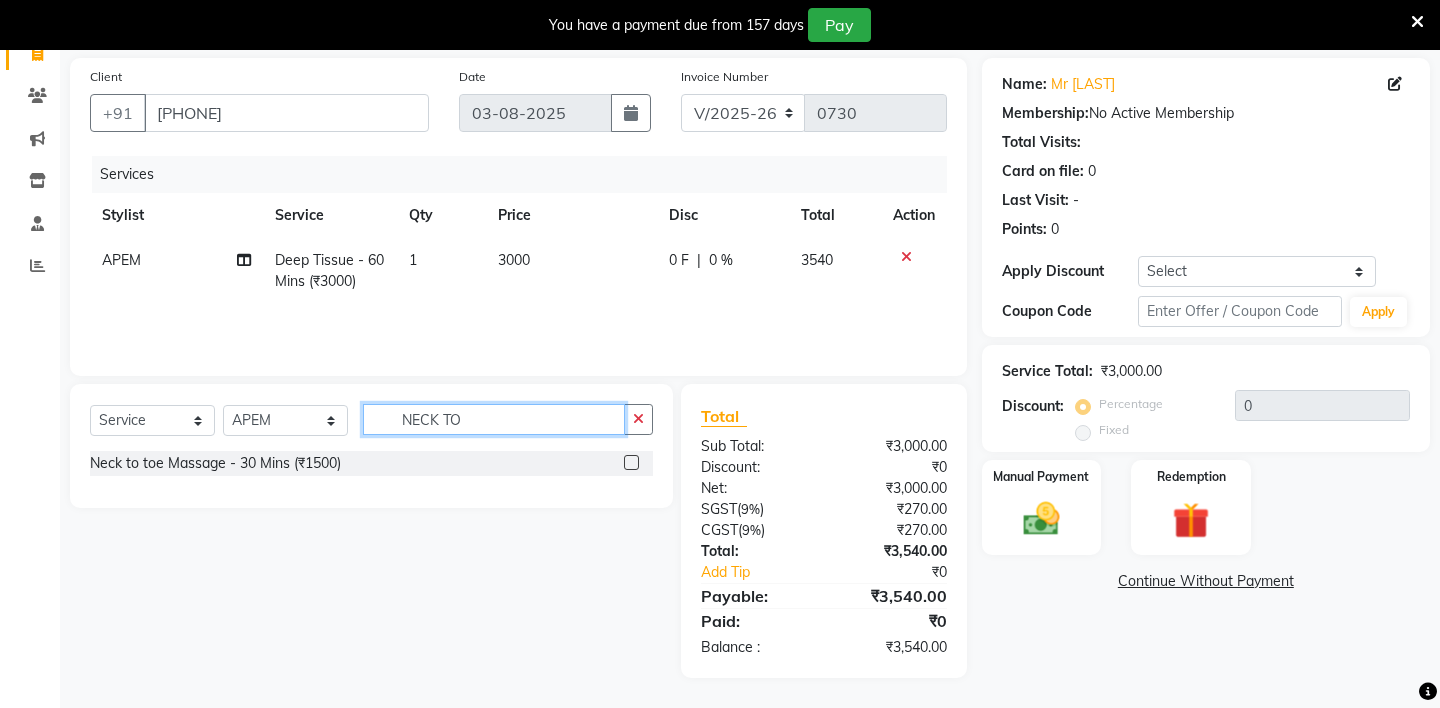 type on "NECK TO" 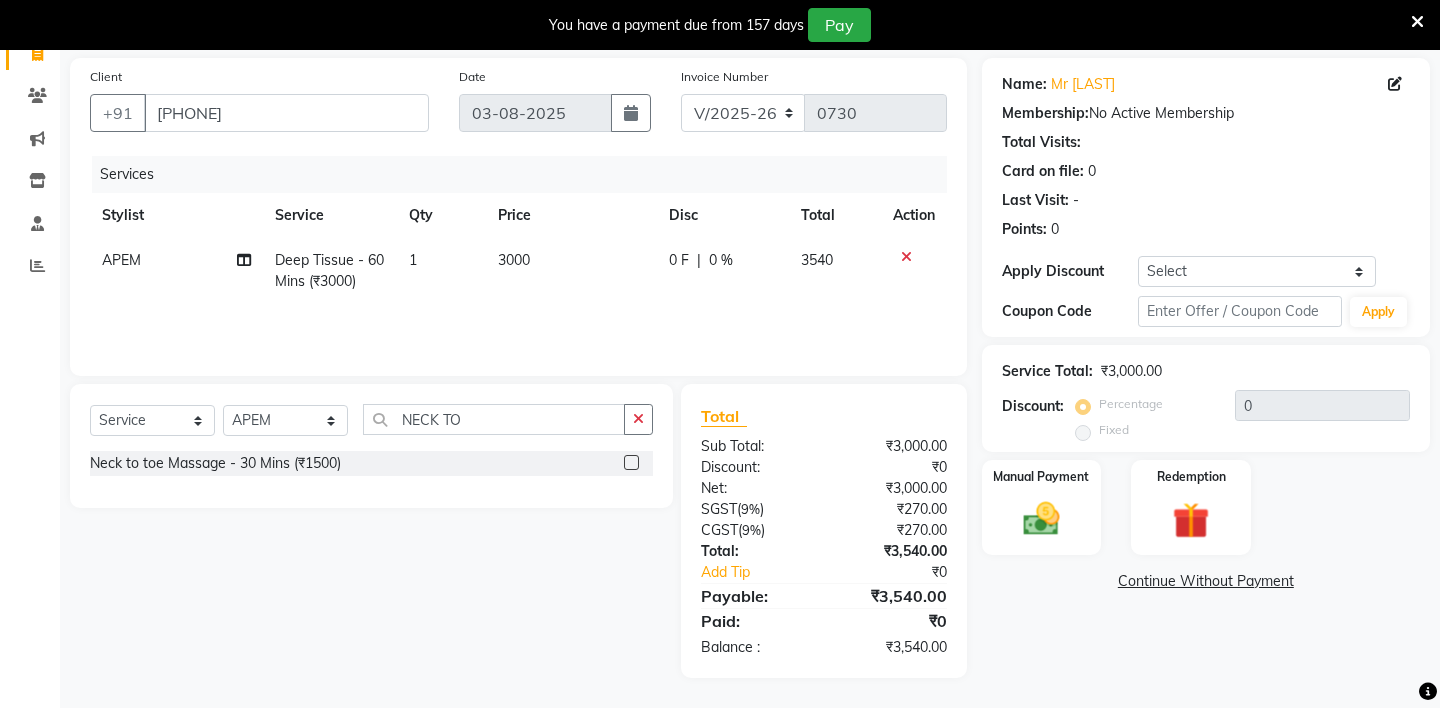 click 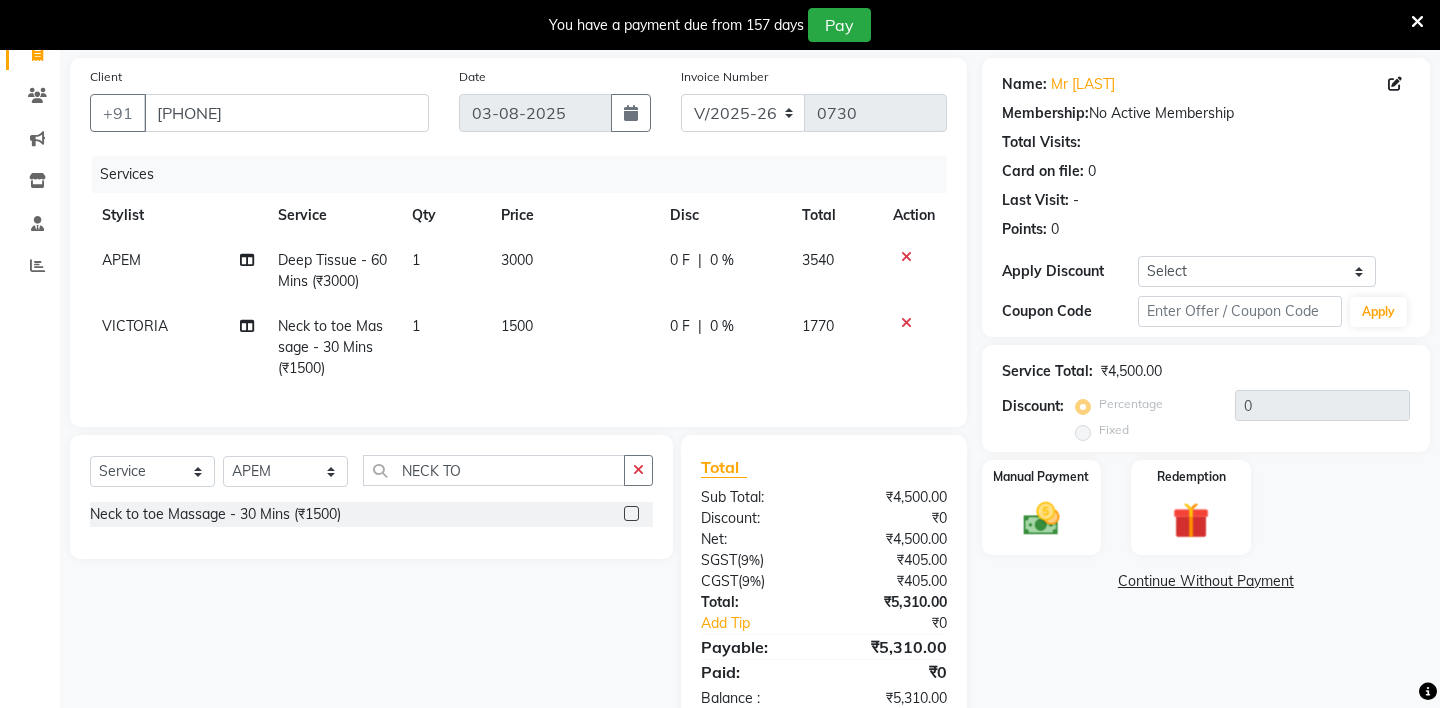 click 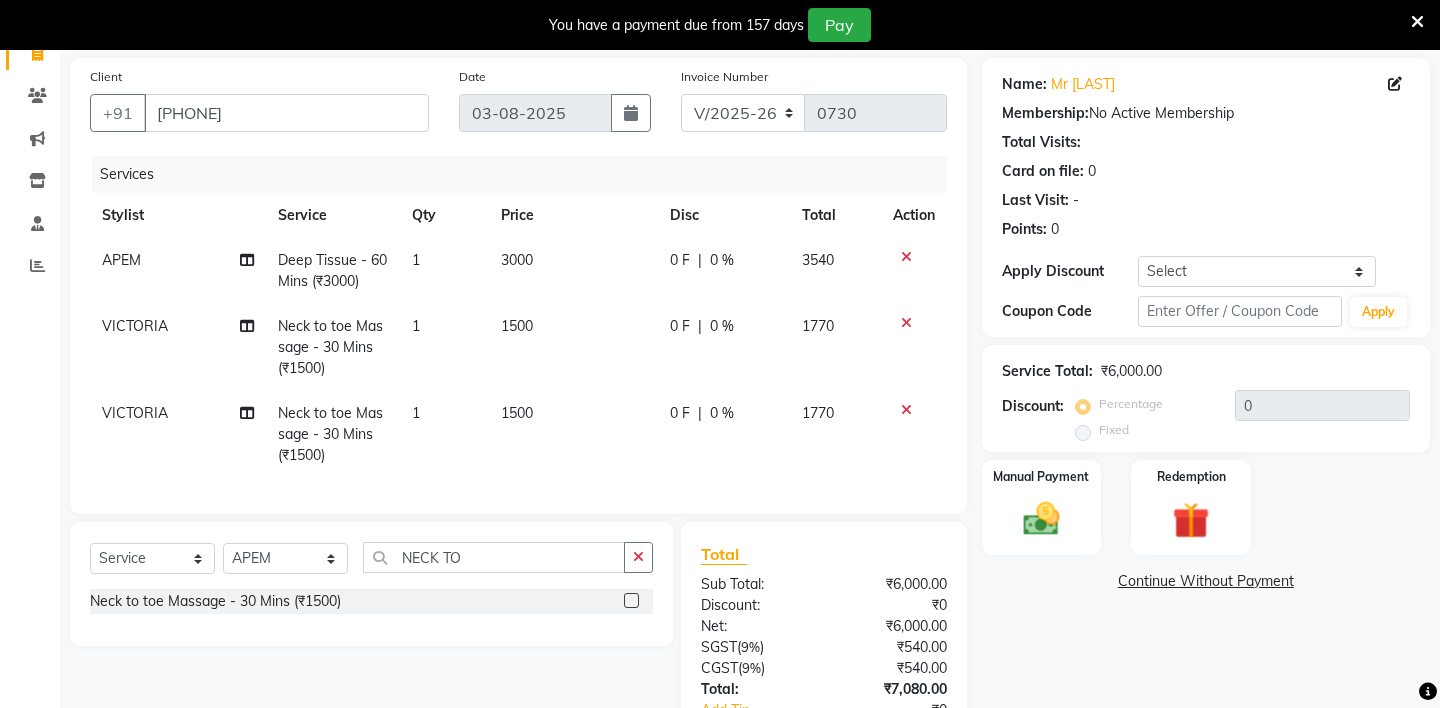 click 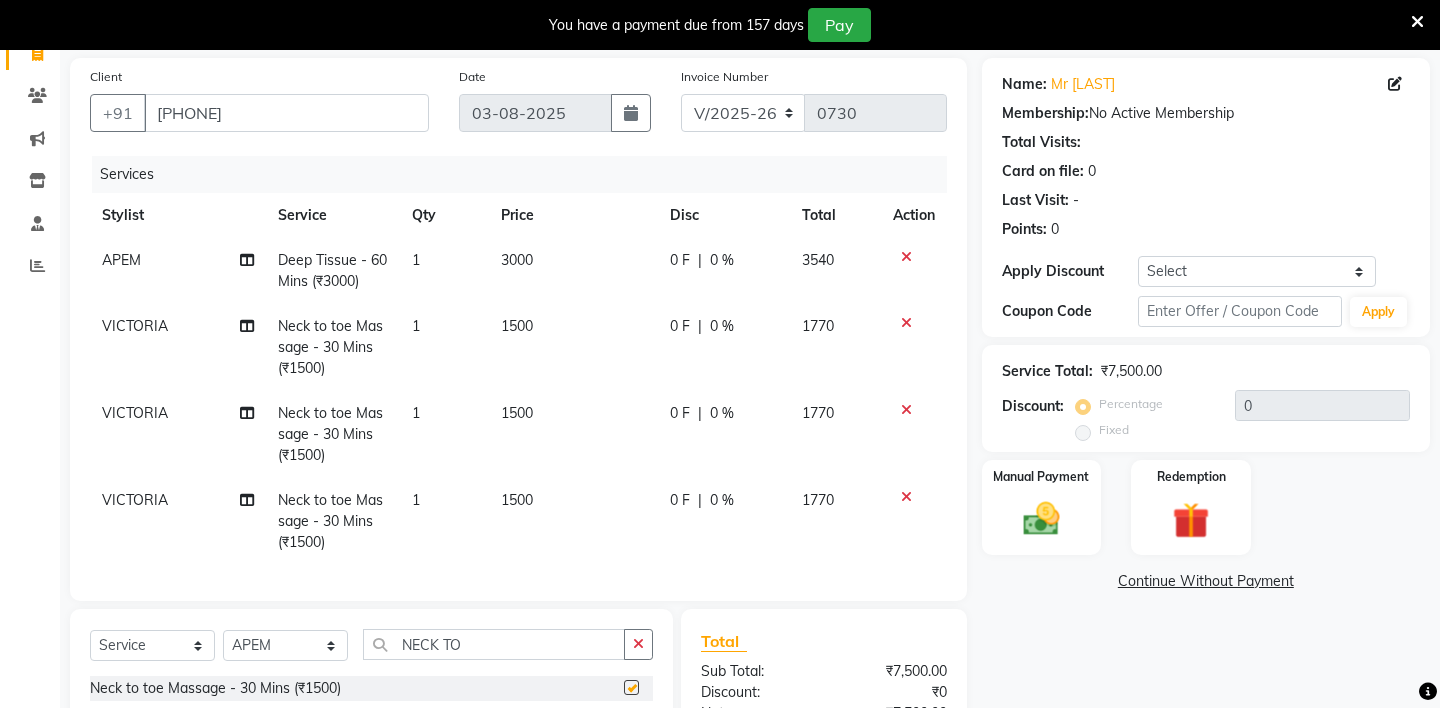 checkbox on "false" 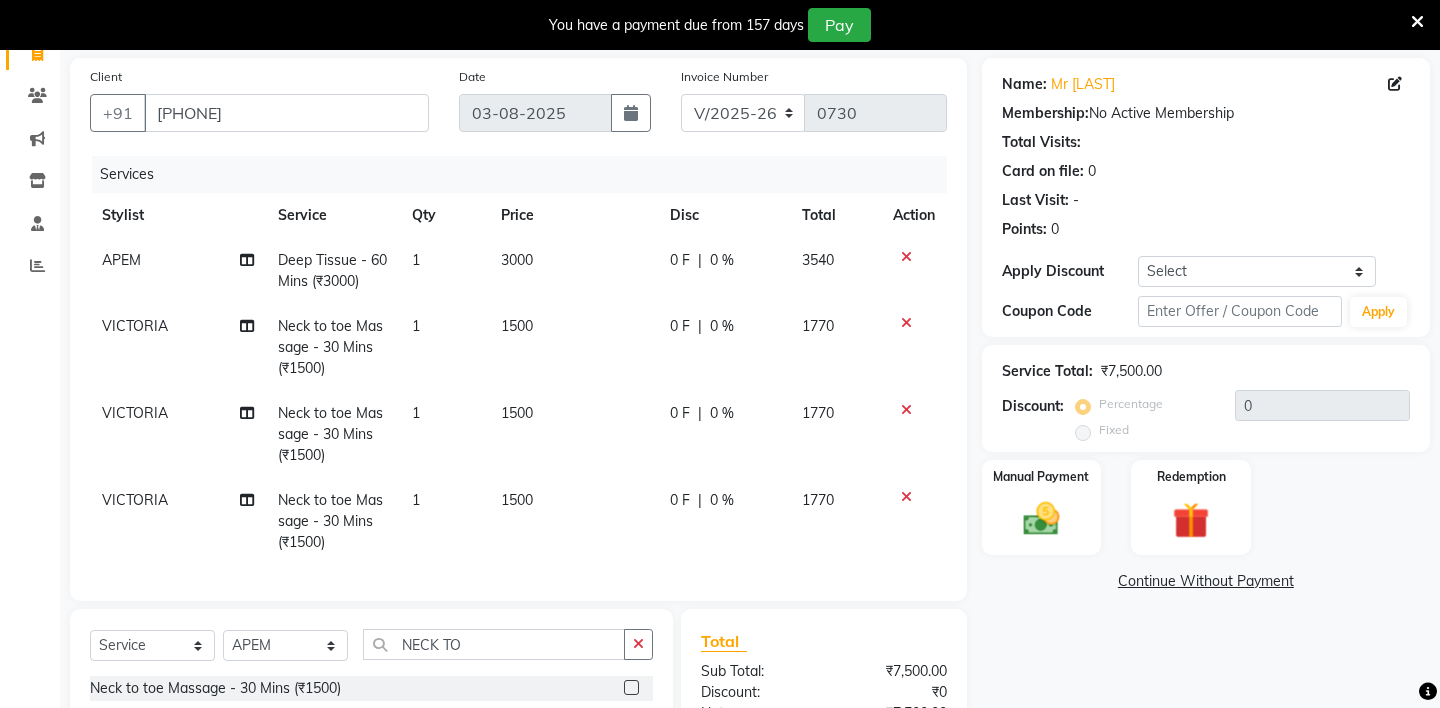 click on "VICTORIA" 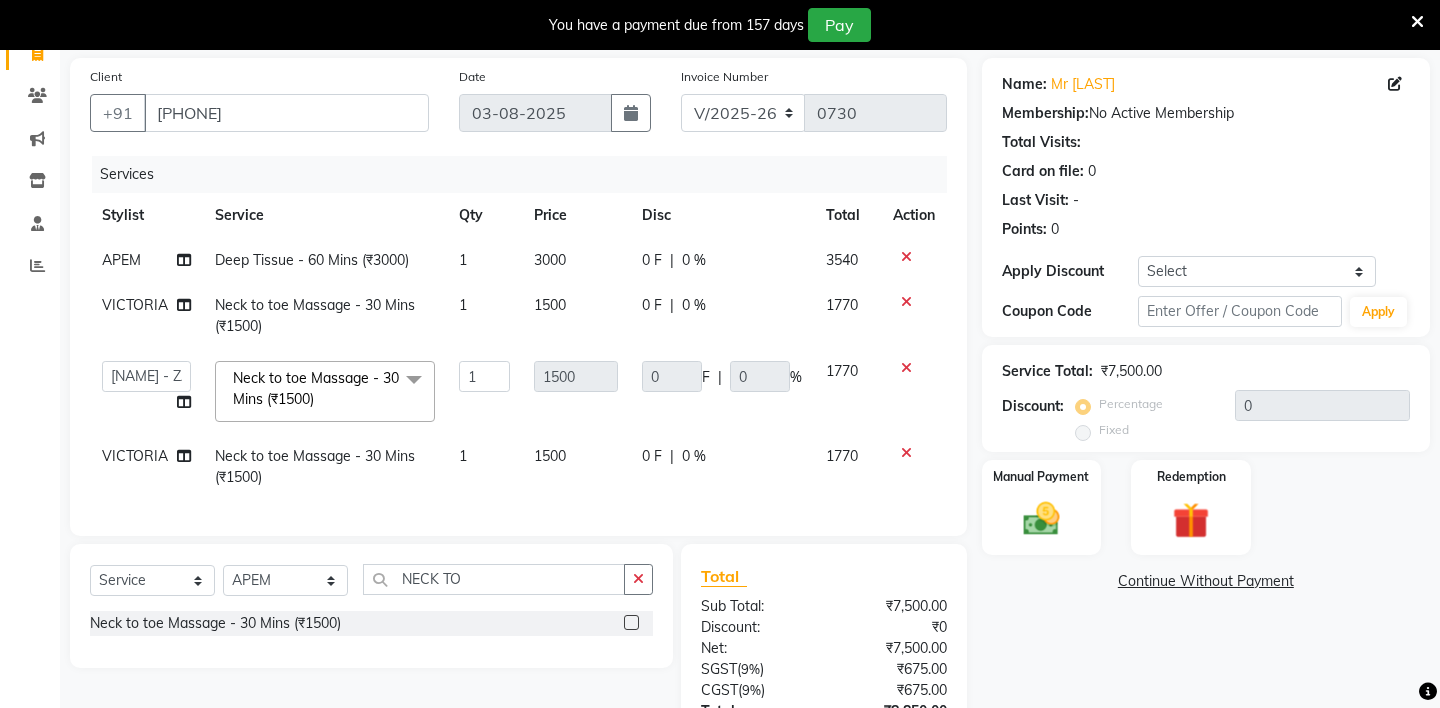 click on "[NAME] - ZAH BEAUTY RETAIL [NAME] [NAME] [NAME] [NAME] [NAME] [NAME] [NAME] [NAME] [NAME] [NAME] [NAME] [NAME]" 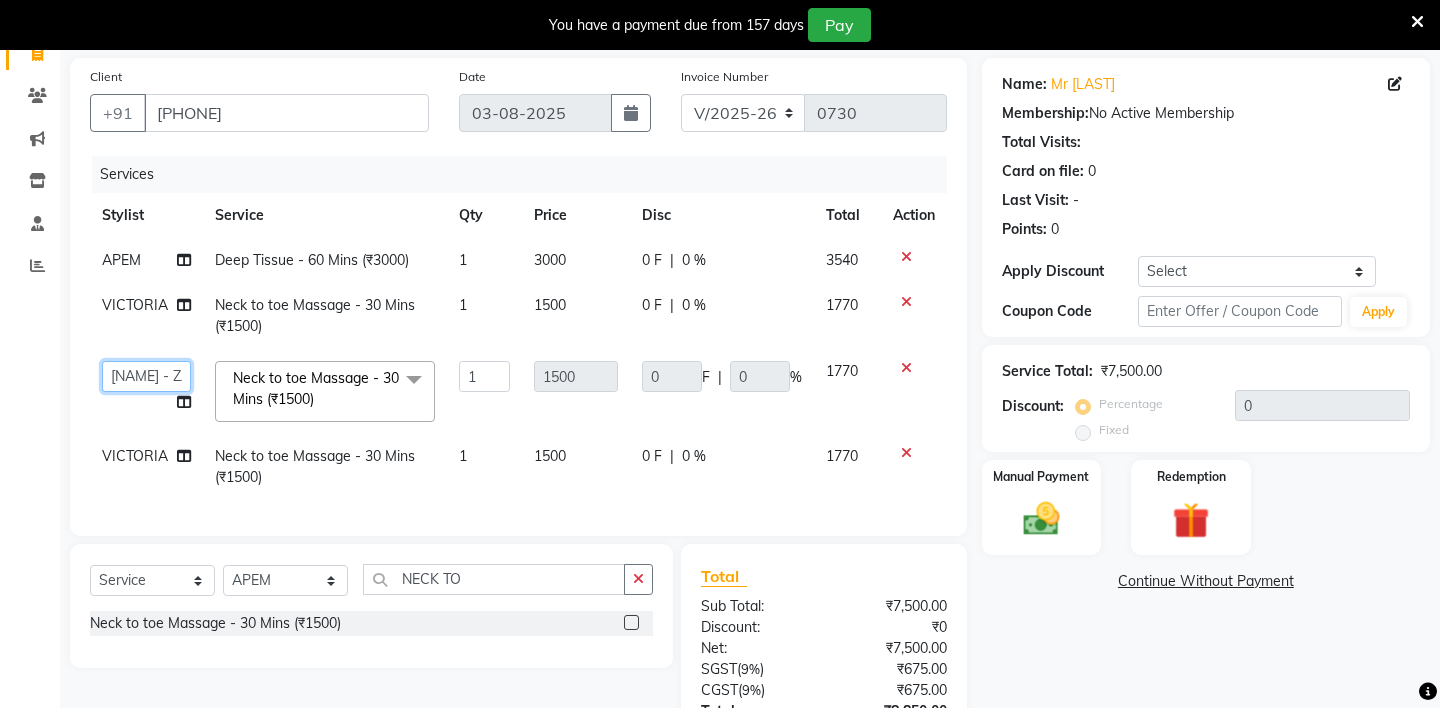 click on "[NAME] - ZAH BEAUTY RETAIL [NAME] [NAME] [NAME] [NAME] [NAME] [NAME] [NAME] [NAME] [NAME] [NAME] [NAME] [NAME]" 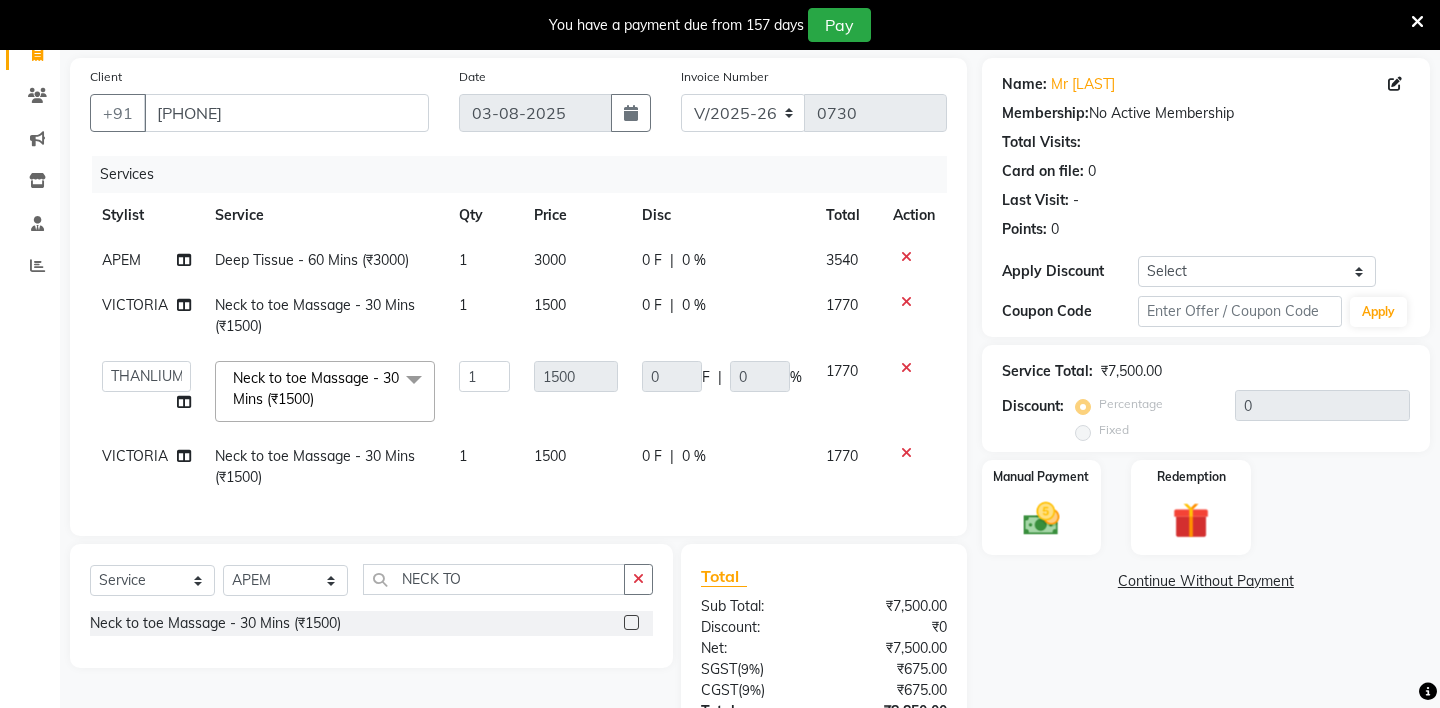 select on "46424" 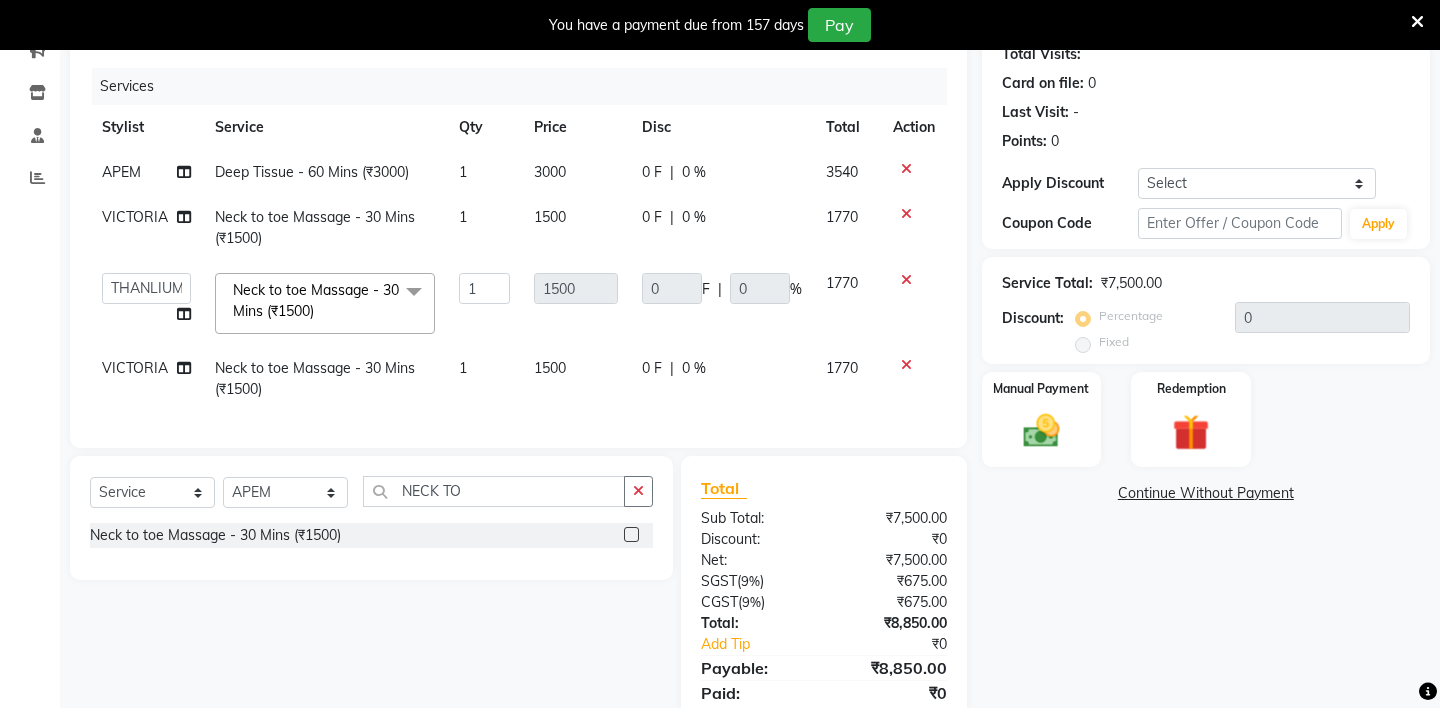 scroll, scrollTop: 254, scrollLeft: 0, axis: vertical 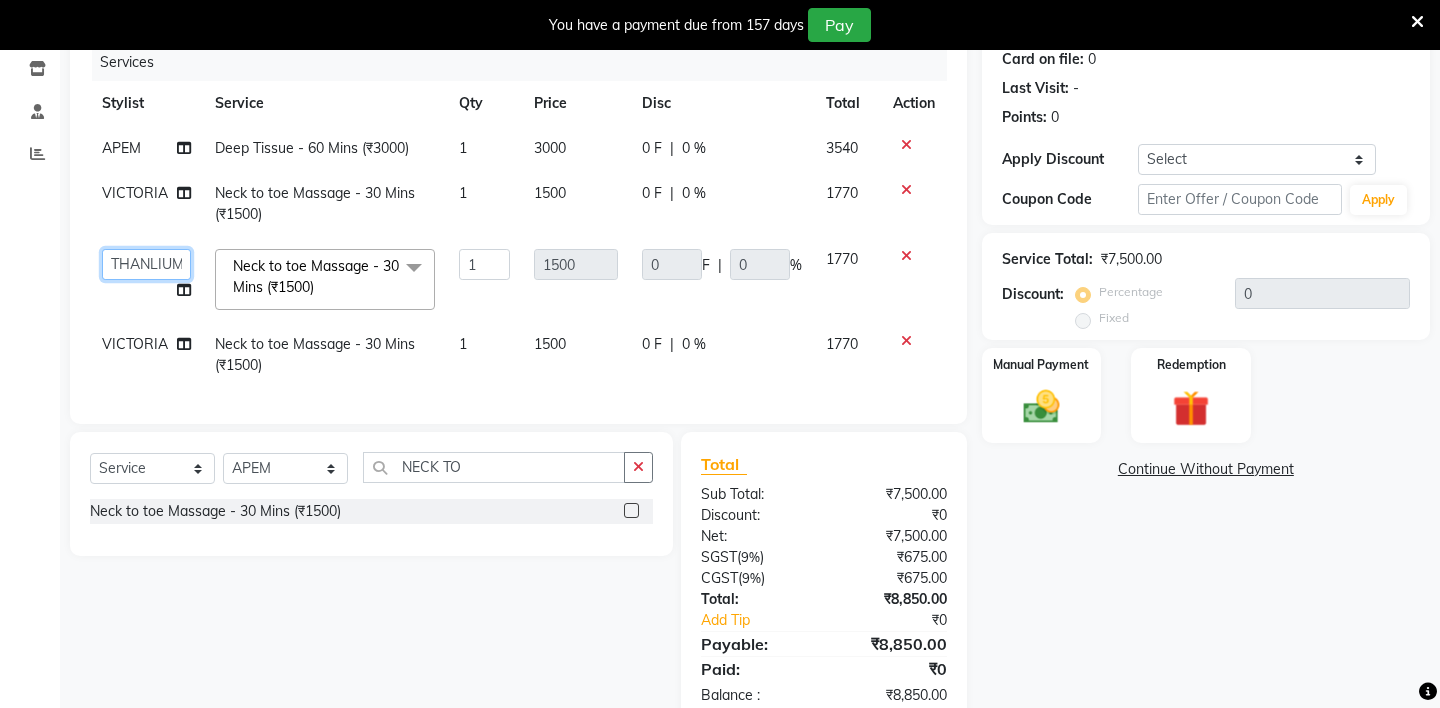 click on "[NAME] - ZAH BEAUTY RETAIL [NAME] [NAME] [NAME] [NAME] [NAME] [NAME] [NAME] [NAME] [NAME] [NAME] [NAME] [NAME]" 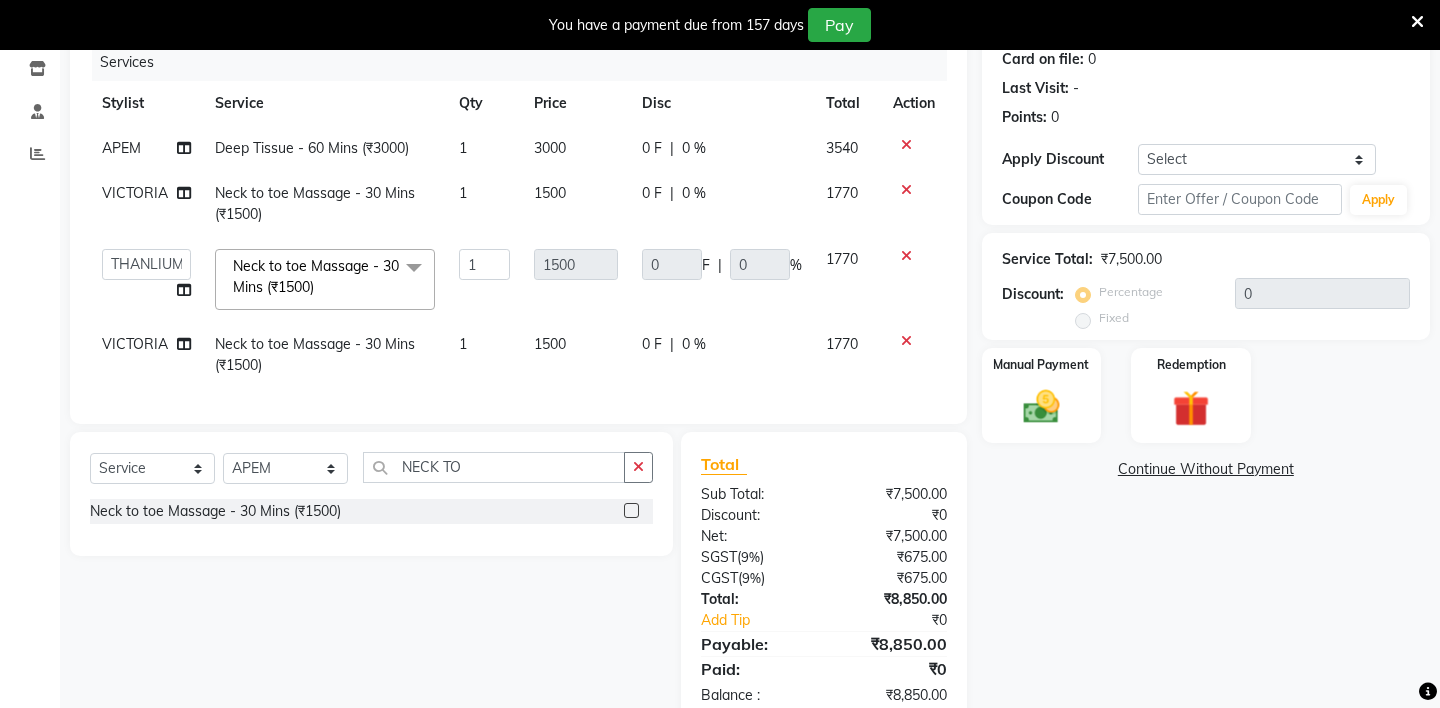 select on "[NUMBER]" 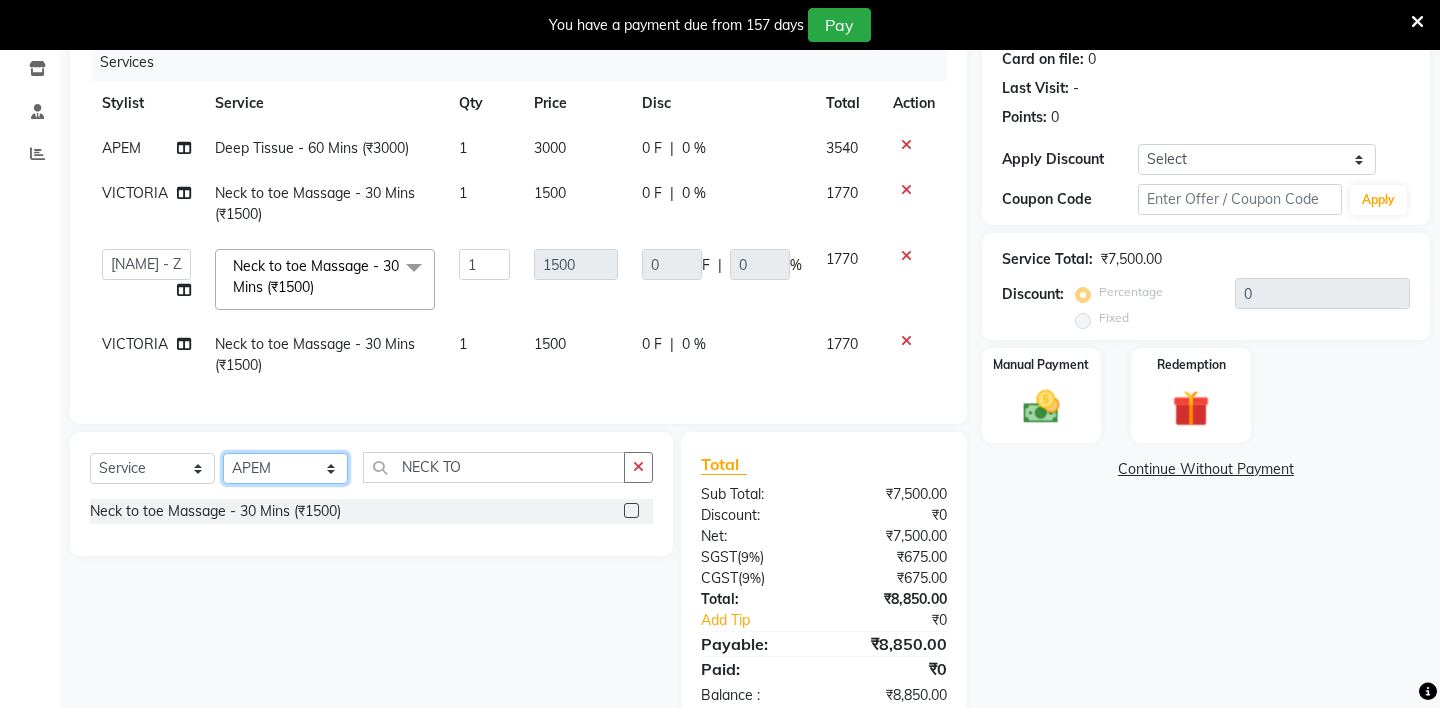 click on "Select Stylist [LAST], [LAST], [LAST], [LAST], [LAST], [LAST], [LAST], [LAST], [LAST], [LAST], [LAST], [LAST]" 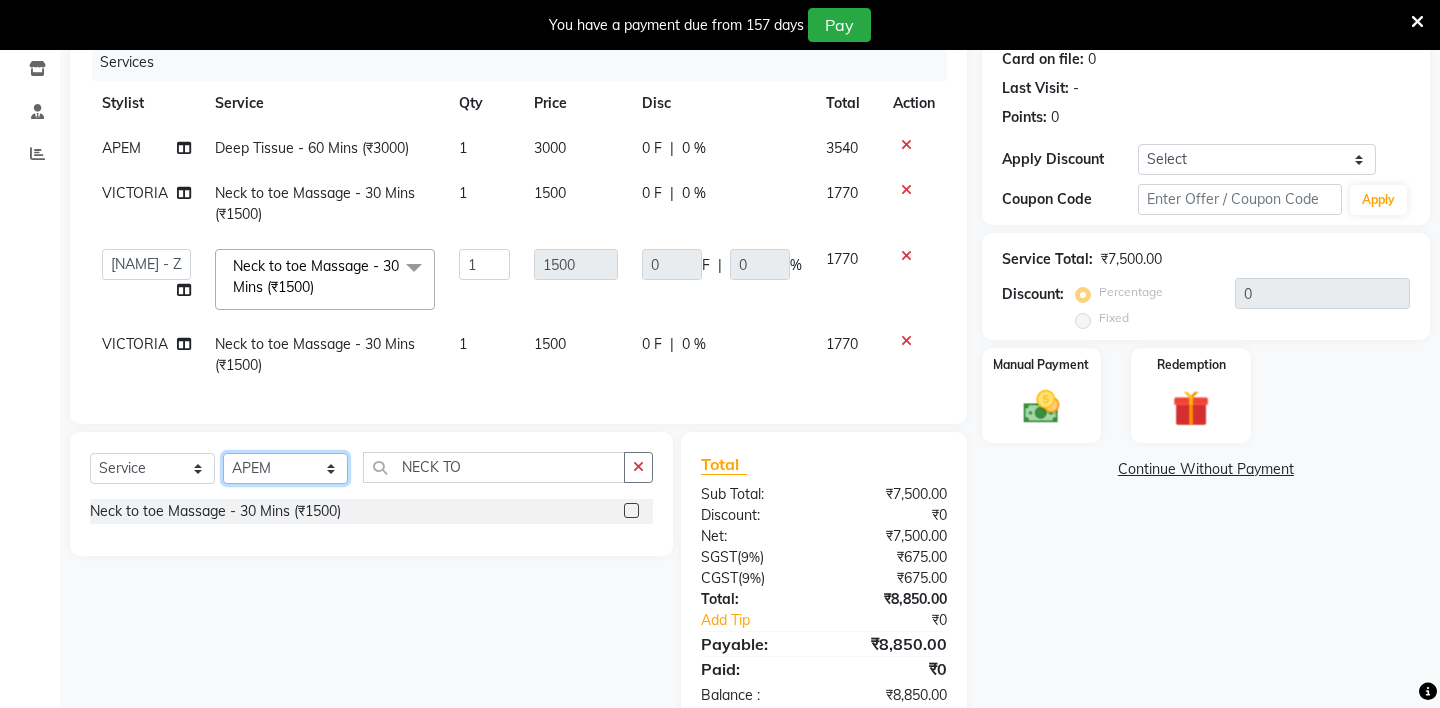 select on "[NUMBER]" 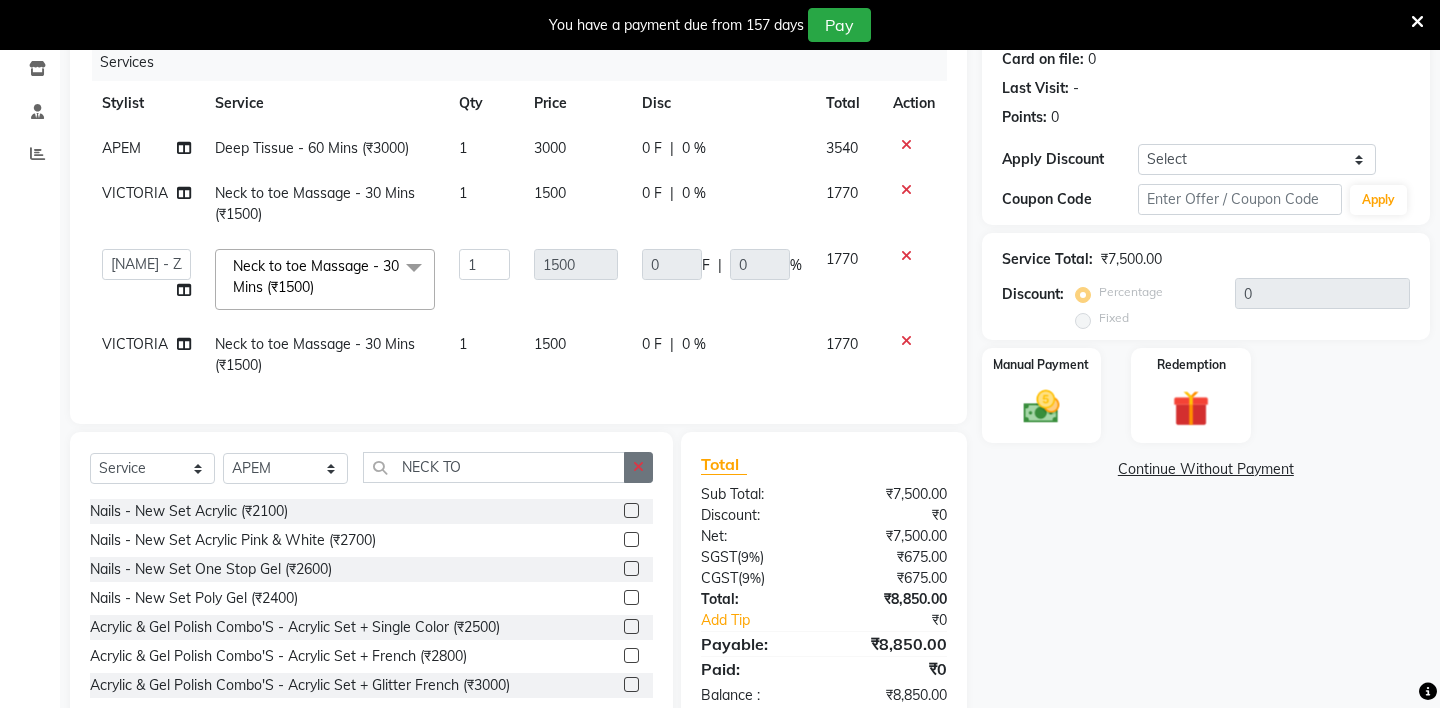 click 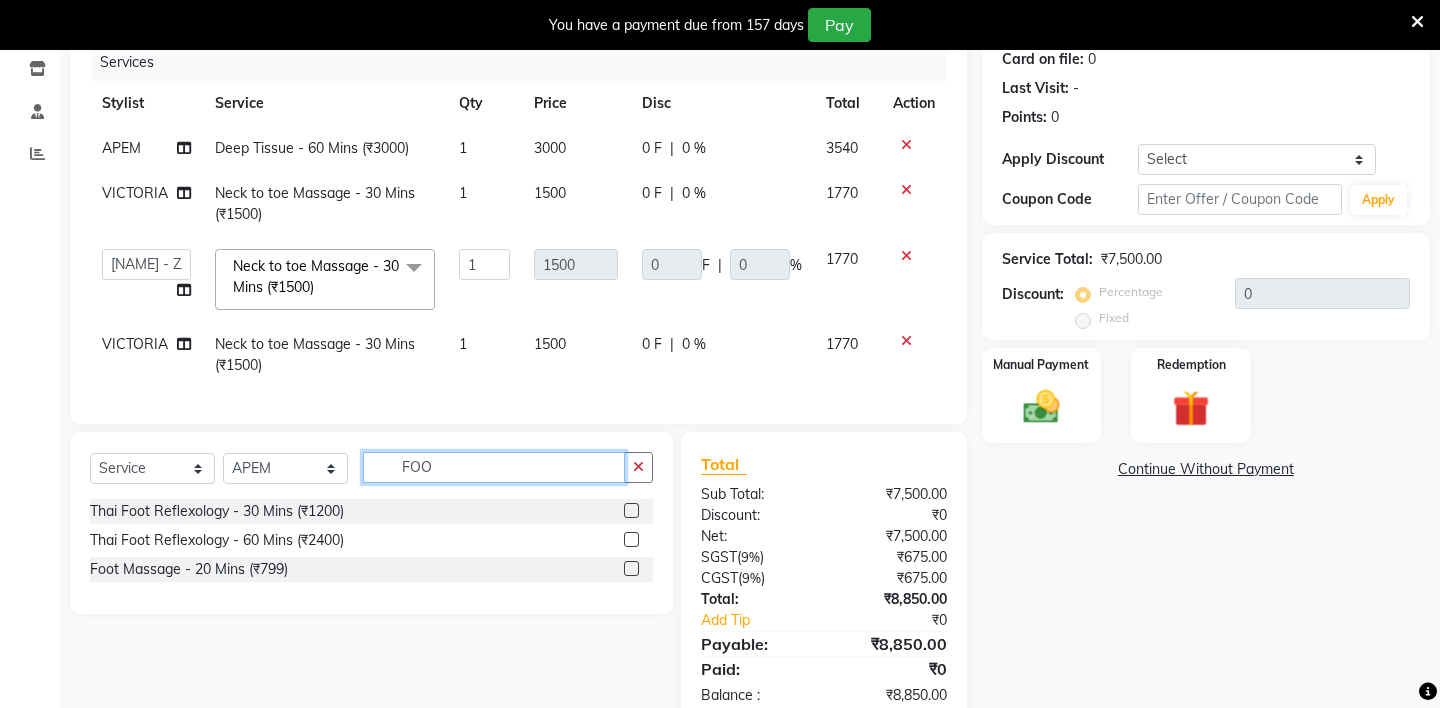 type on "FOO" 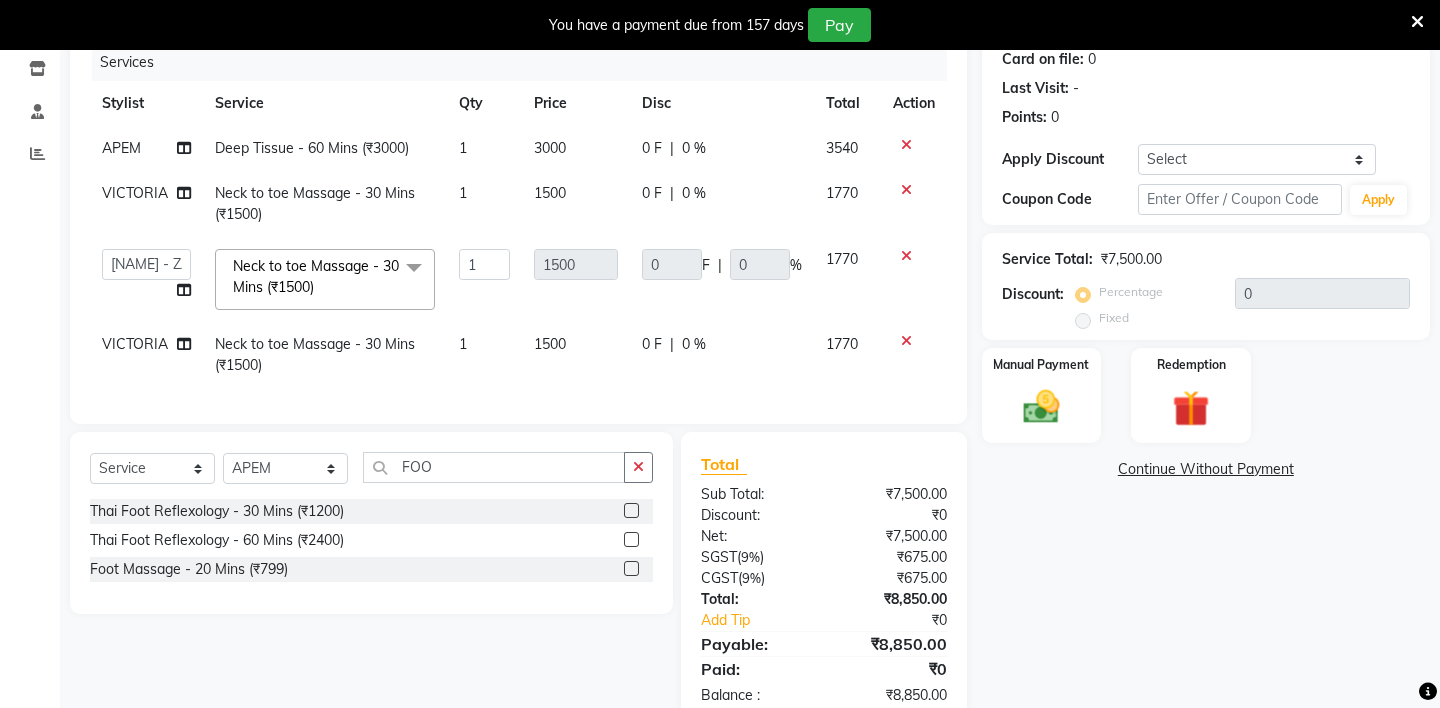 click 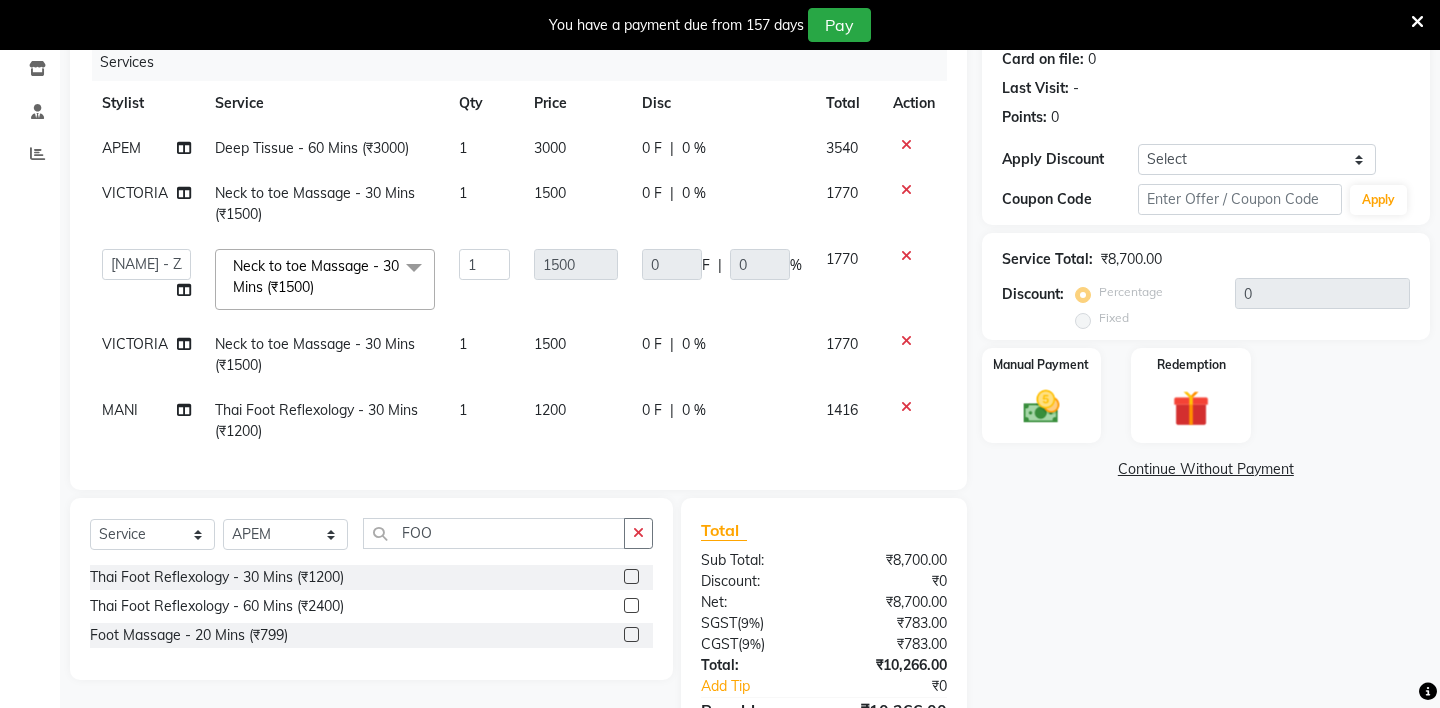 click 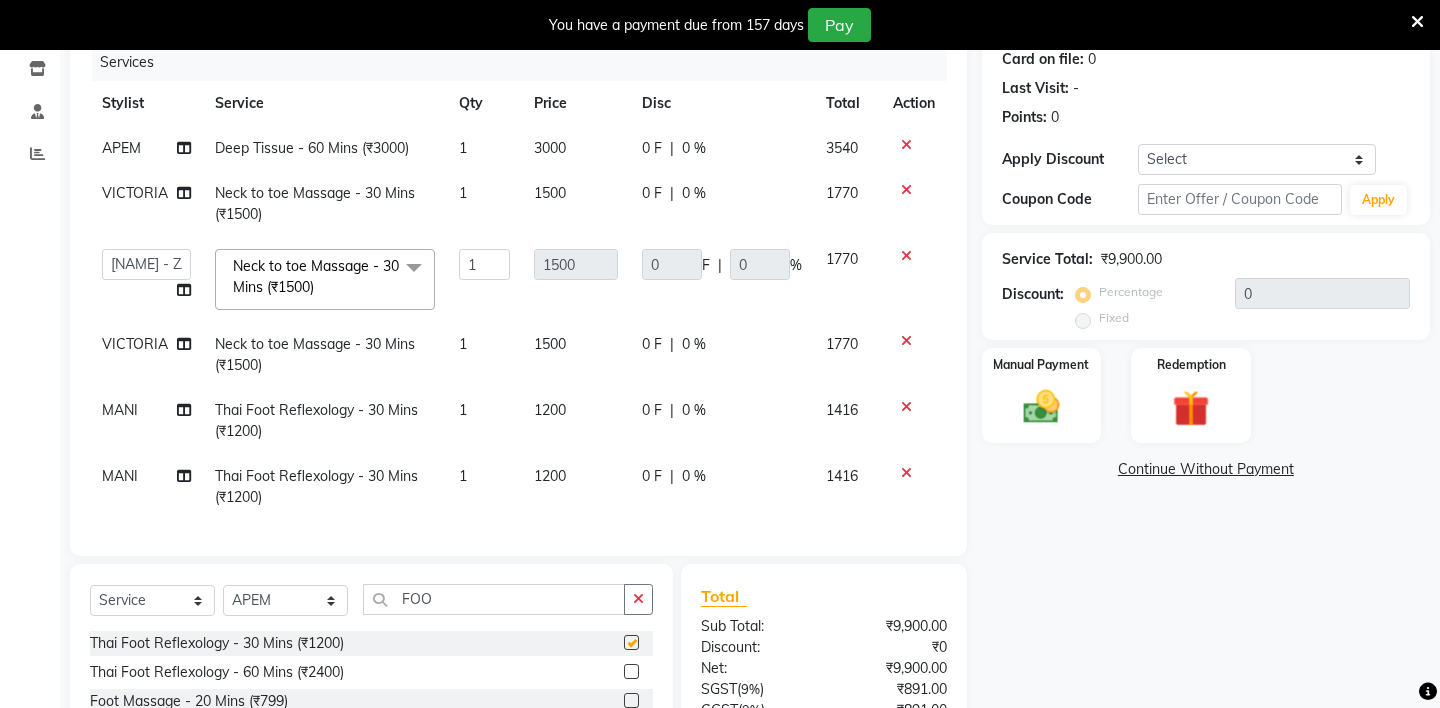 checkbox on "false" 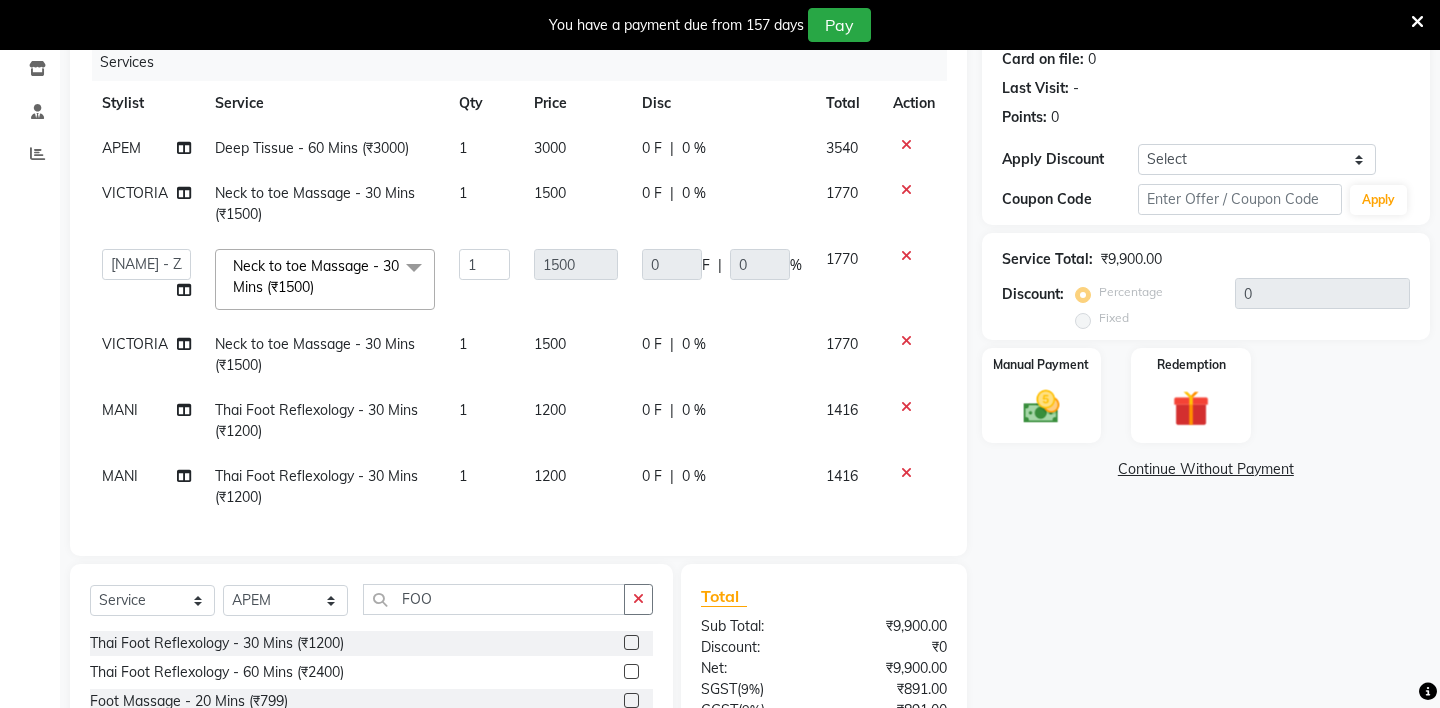 scroll, scrollTop: 434, scrollLeft: 0, axis: vertical 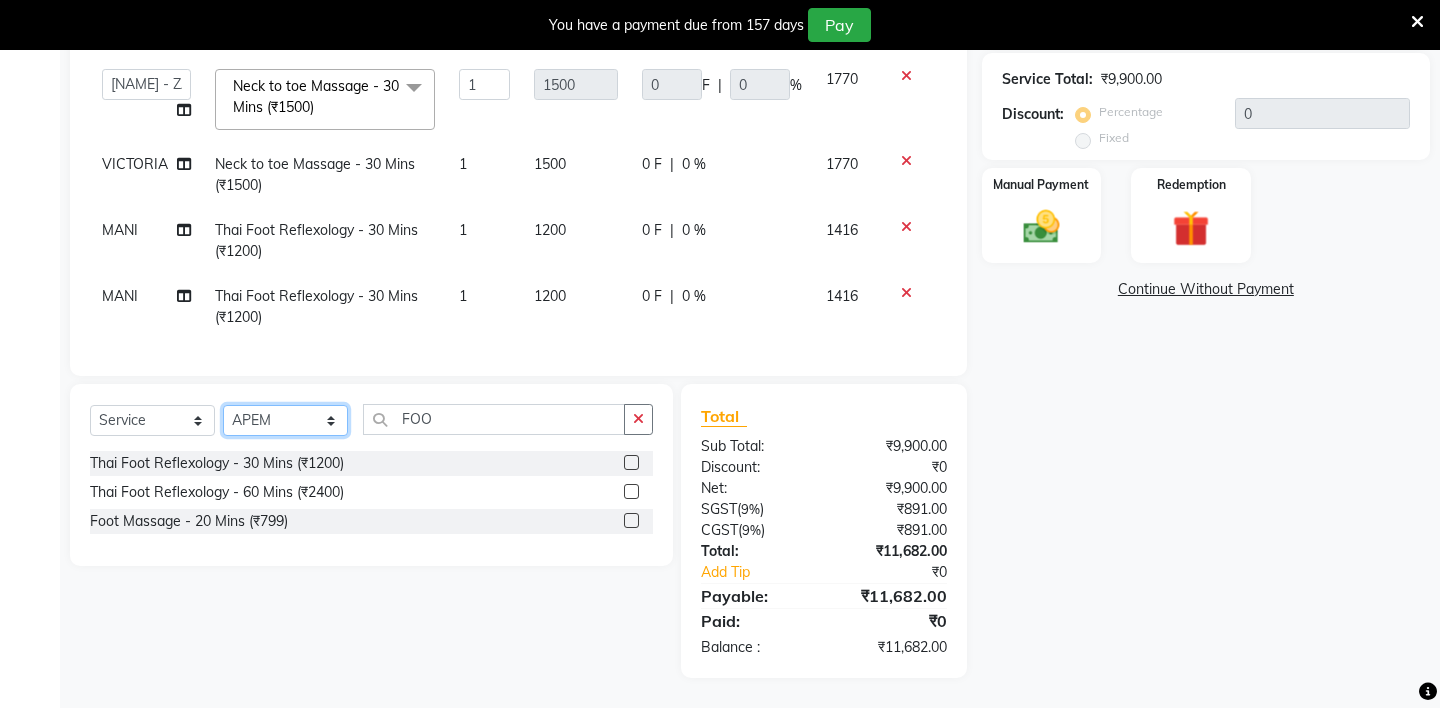 click on "Select Stylist [LAST], [LAST], [LAST], [LAST], [LAST], [LAST], [LAST], [LAST], [LAST], [LAST], [LAST], [LAST]" 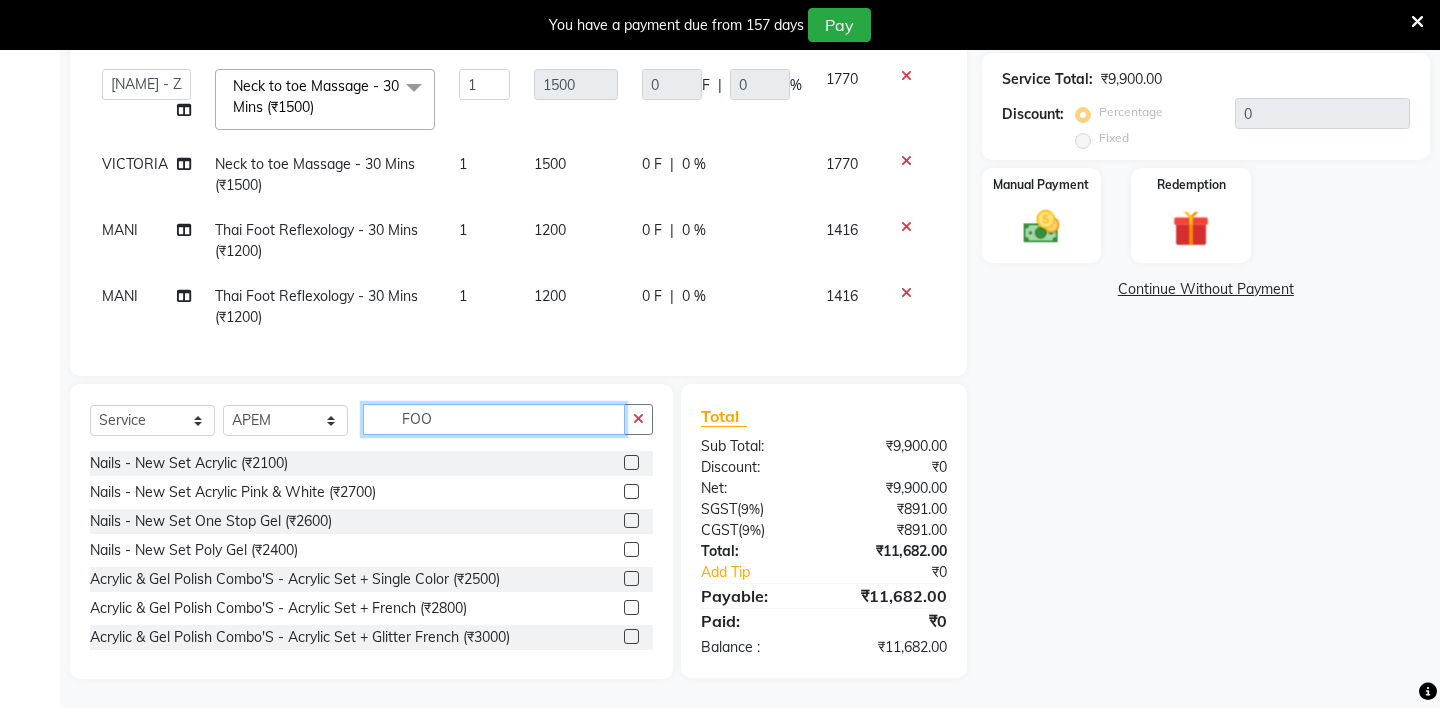 click on "FOO" 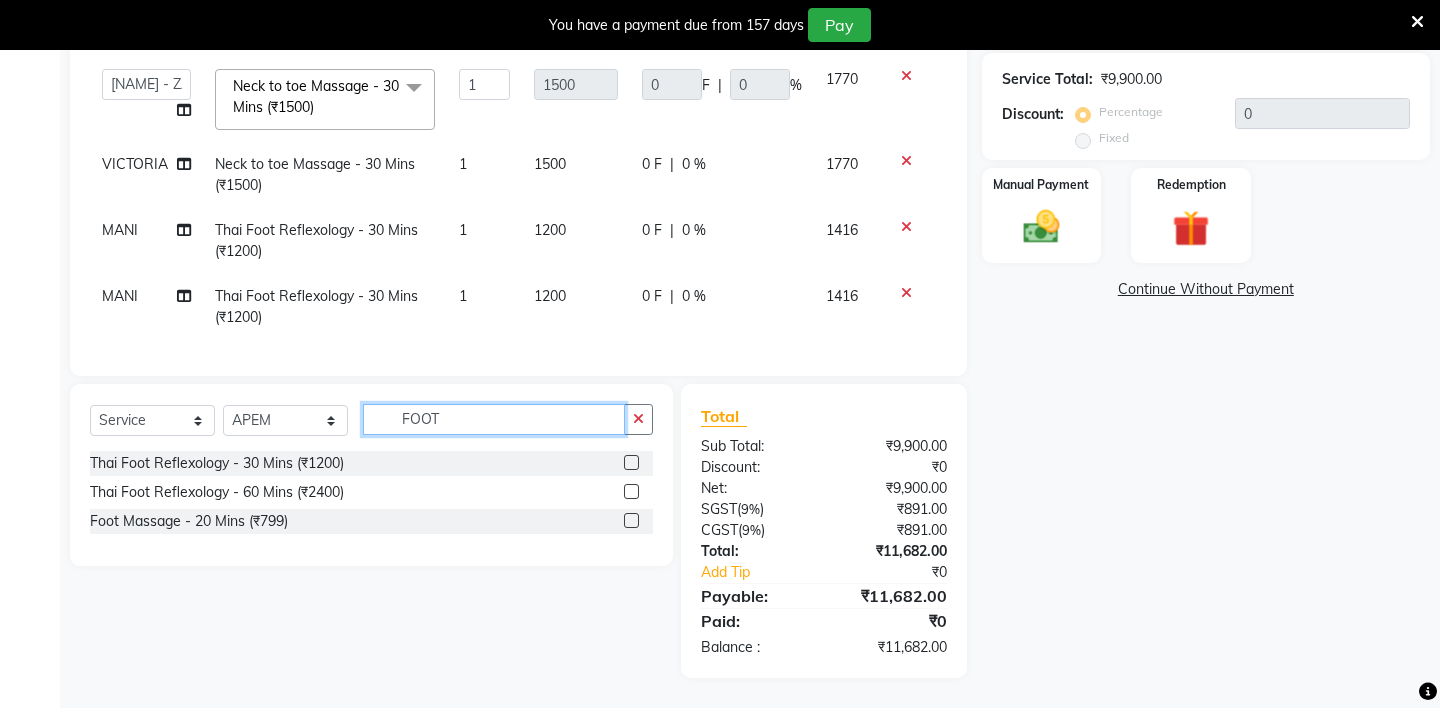 type on "FOOT" 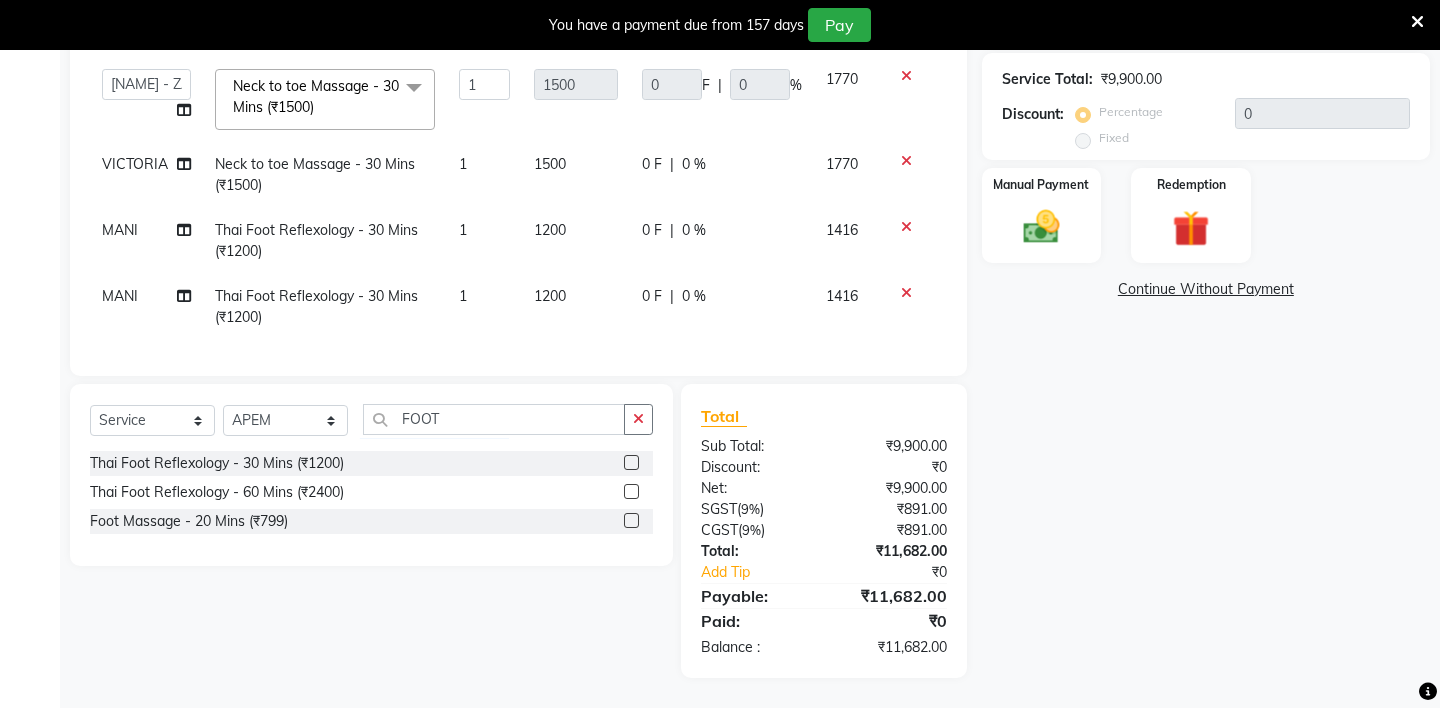 click 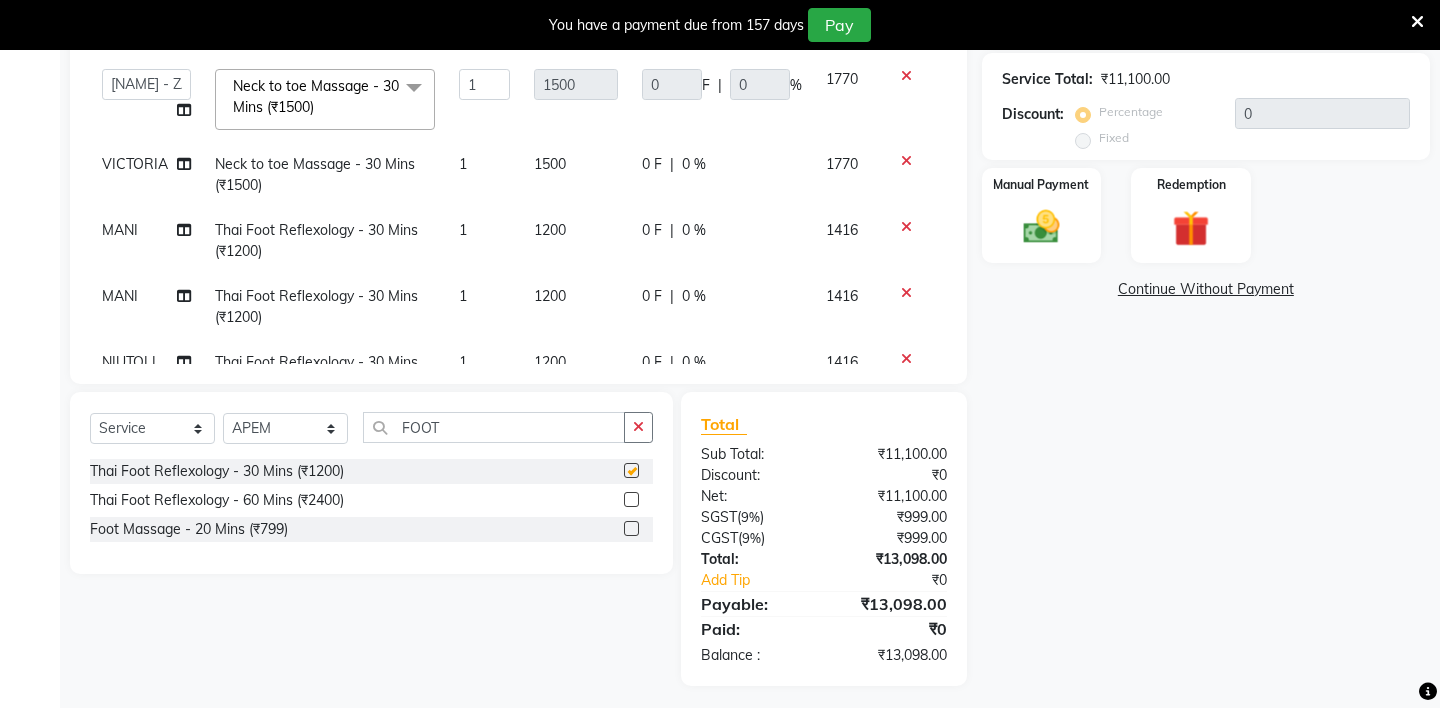 checkbox on "false" 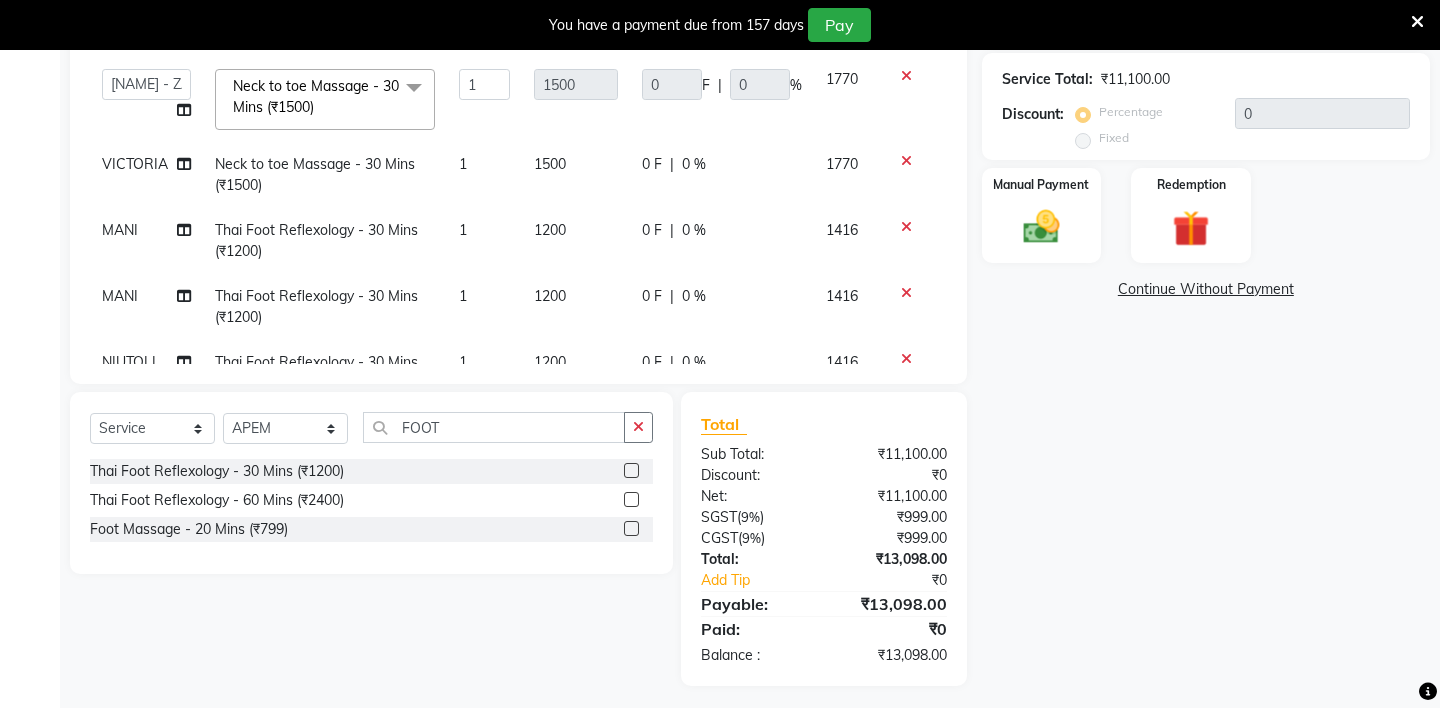 scroll, scrollTop: 58, scrollLeft: 0, axis: vertical 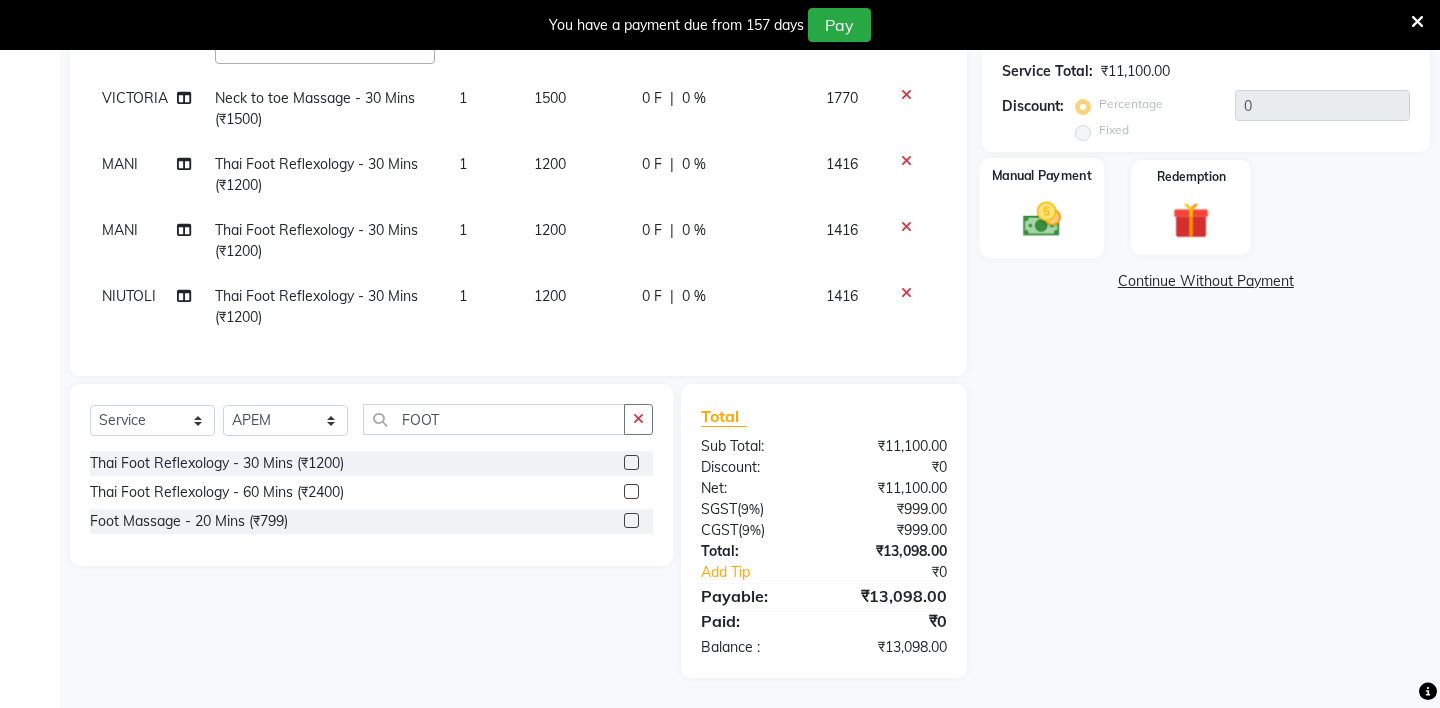 click on "Manual Payment" 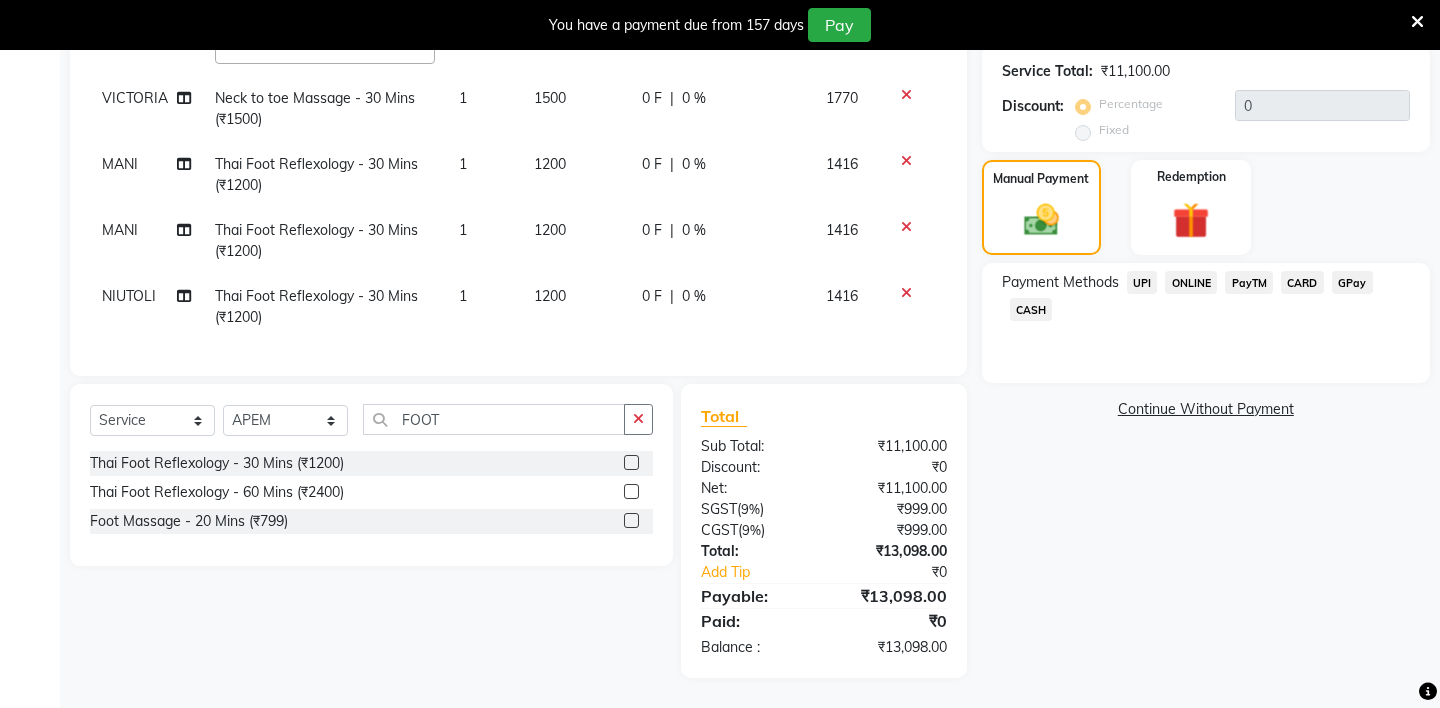 click on "CASH" 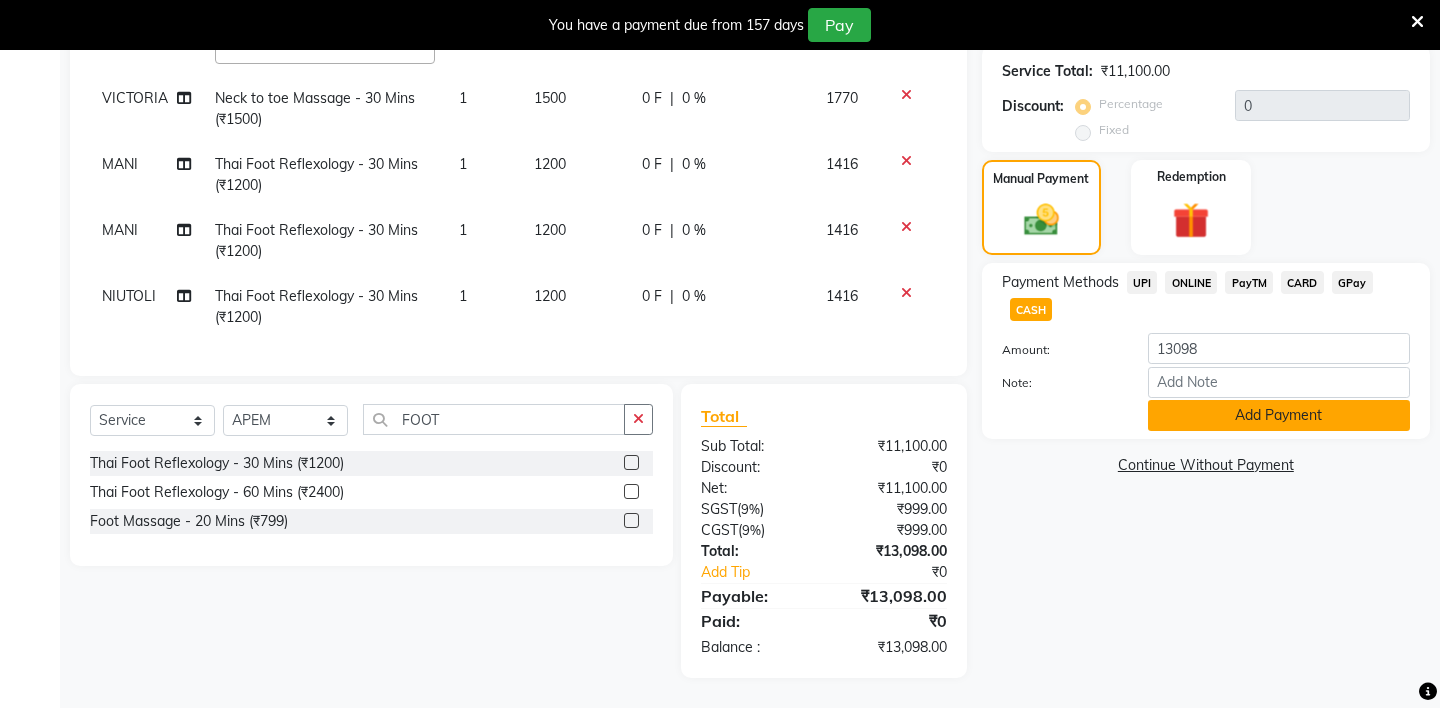 click on "Add Payment" 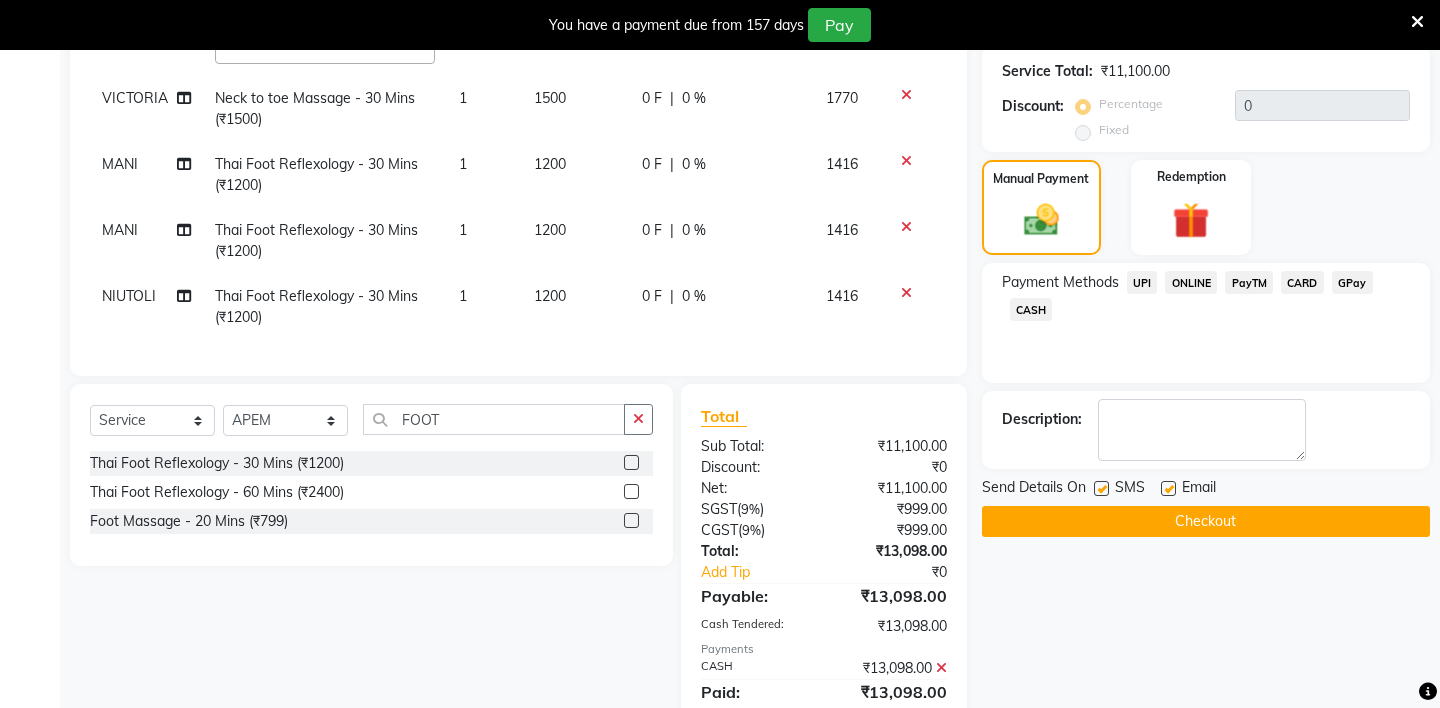 scroll, scrollTop: 513, scrollLeft: 0, axis: vertical 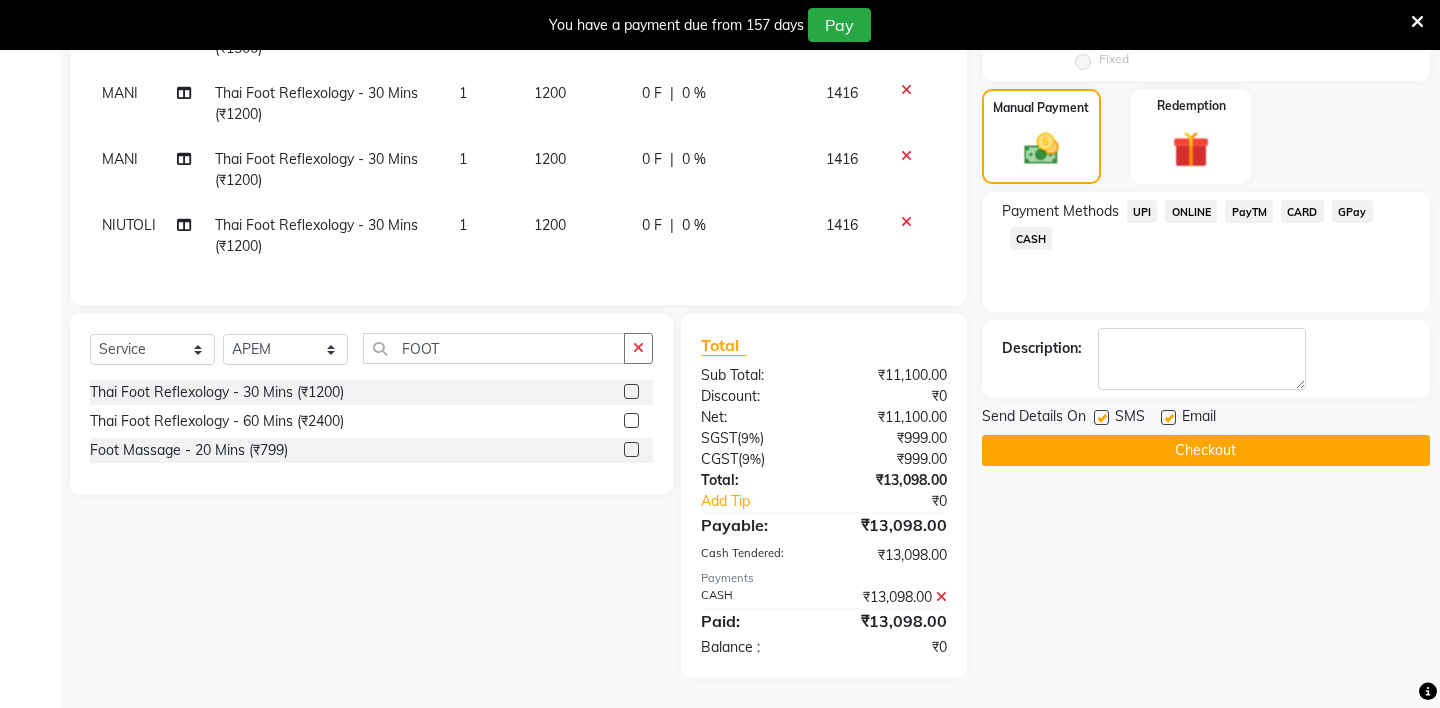 click on "Checkout" 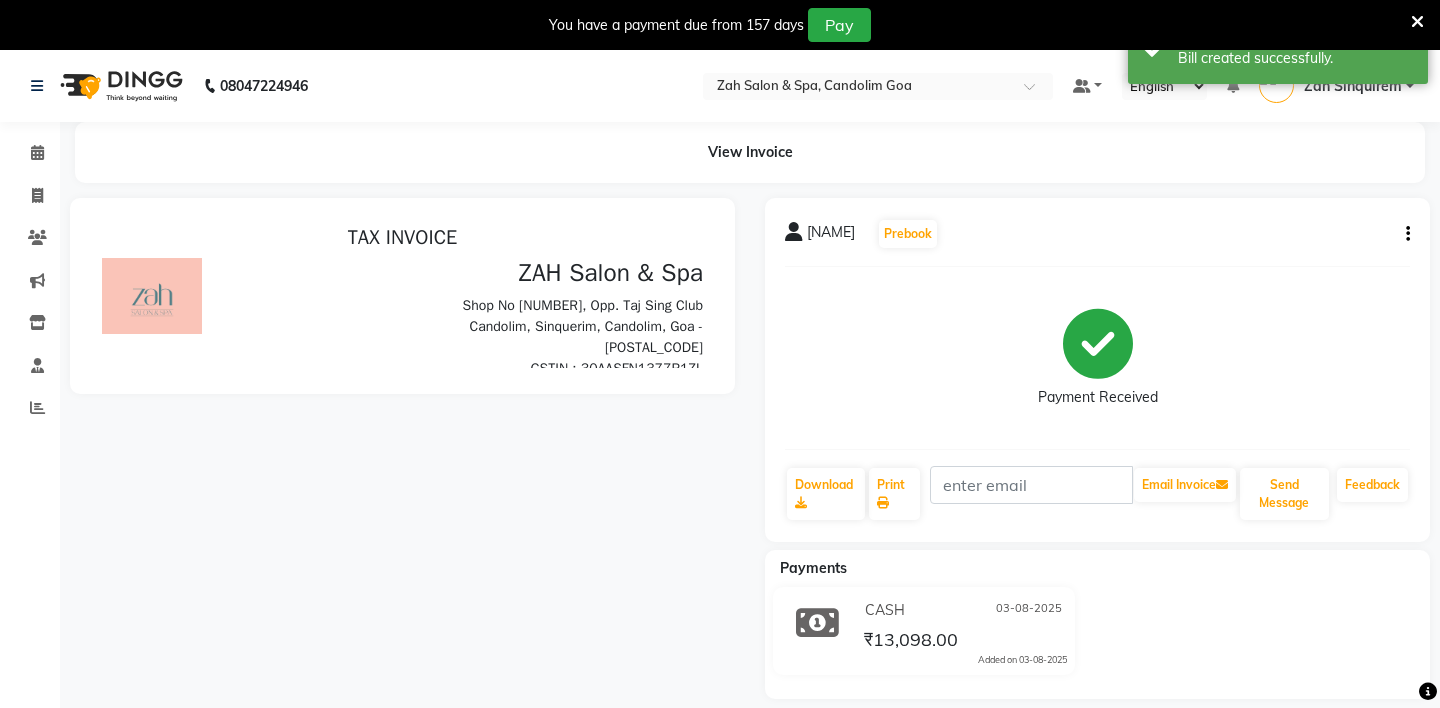 scroll, scrollTop: 0, scrollLeft: 0, axis: both 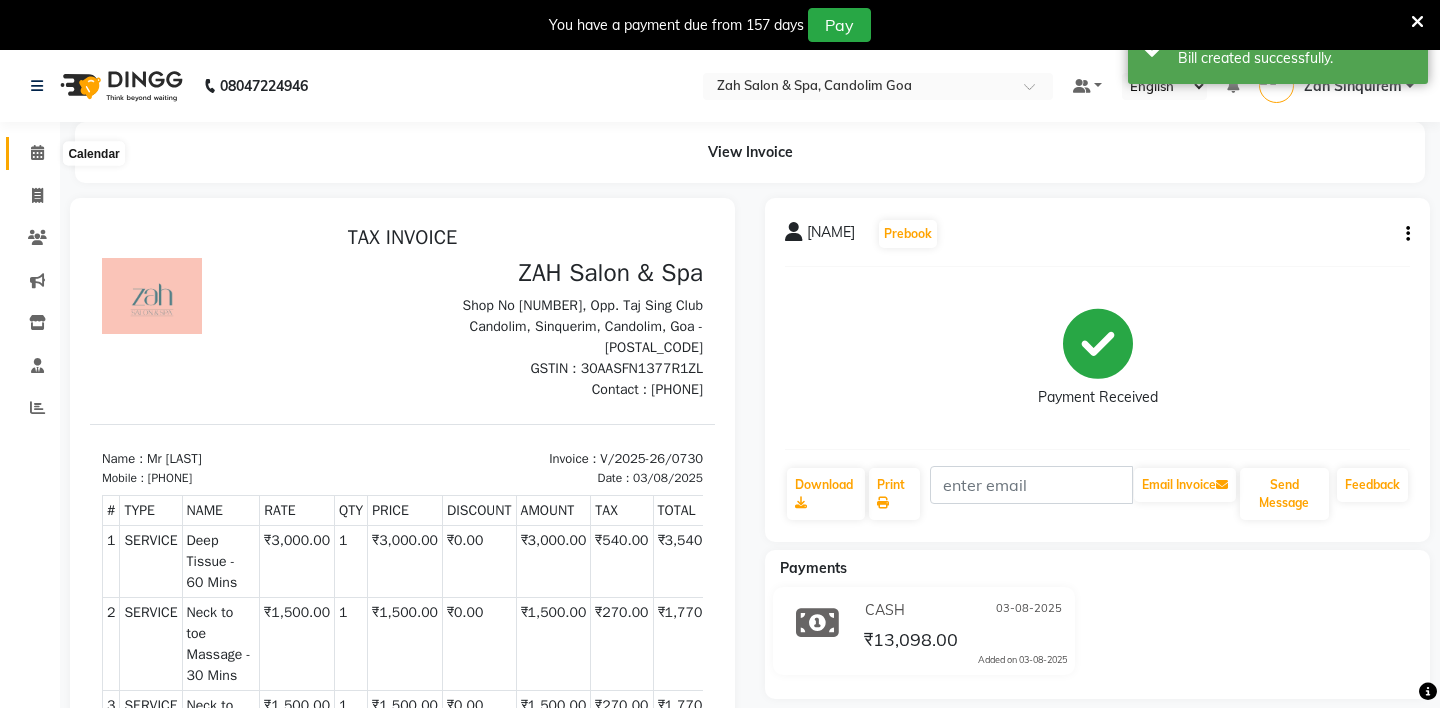 click 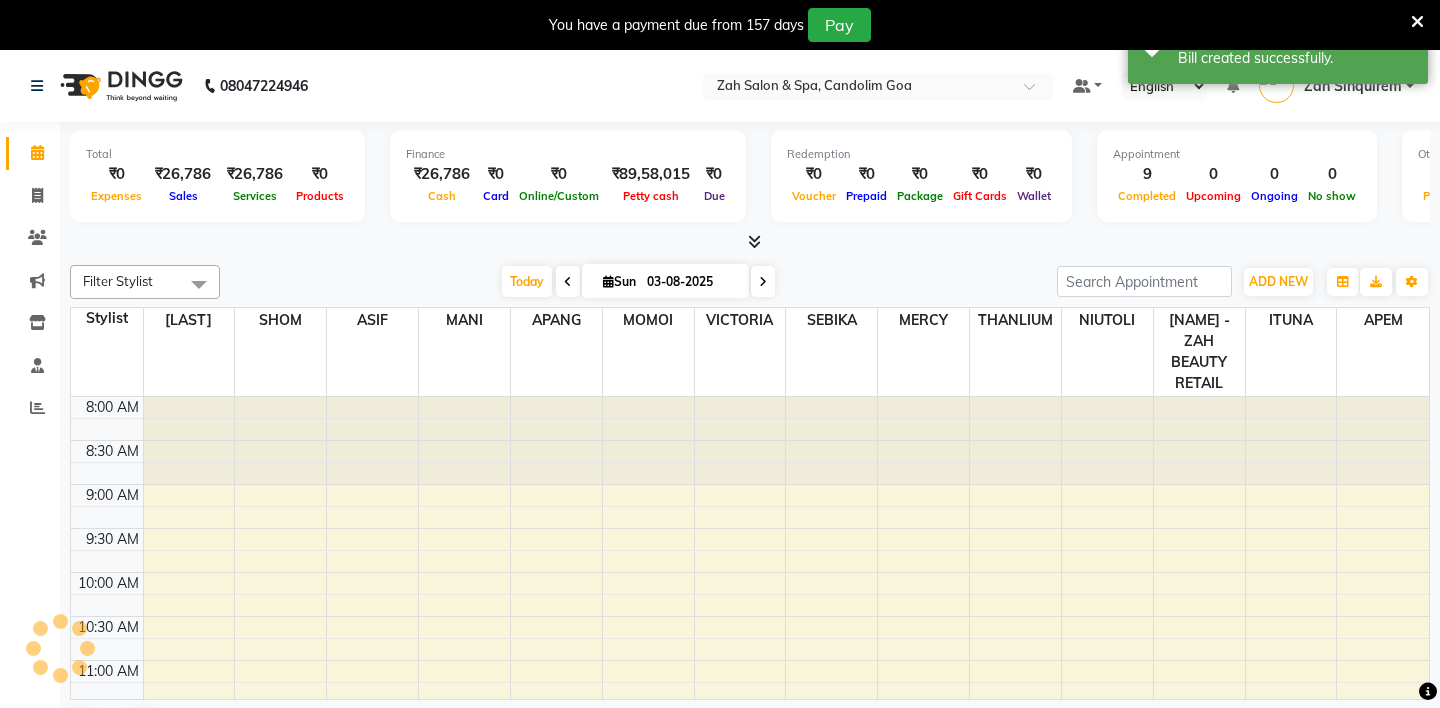 scroll, scrollTop: 0, scrollLeft: 0, axis: both 